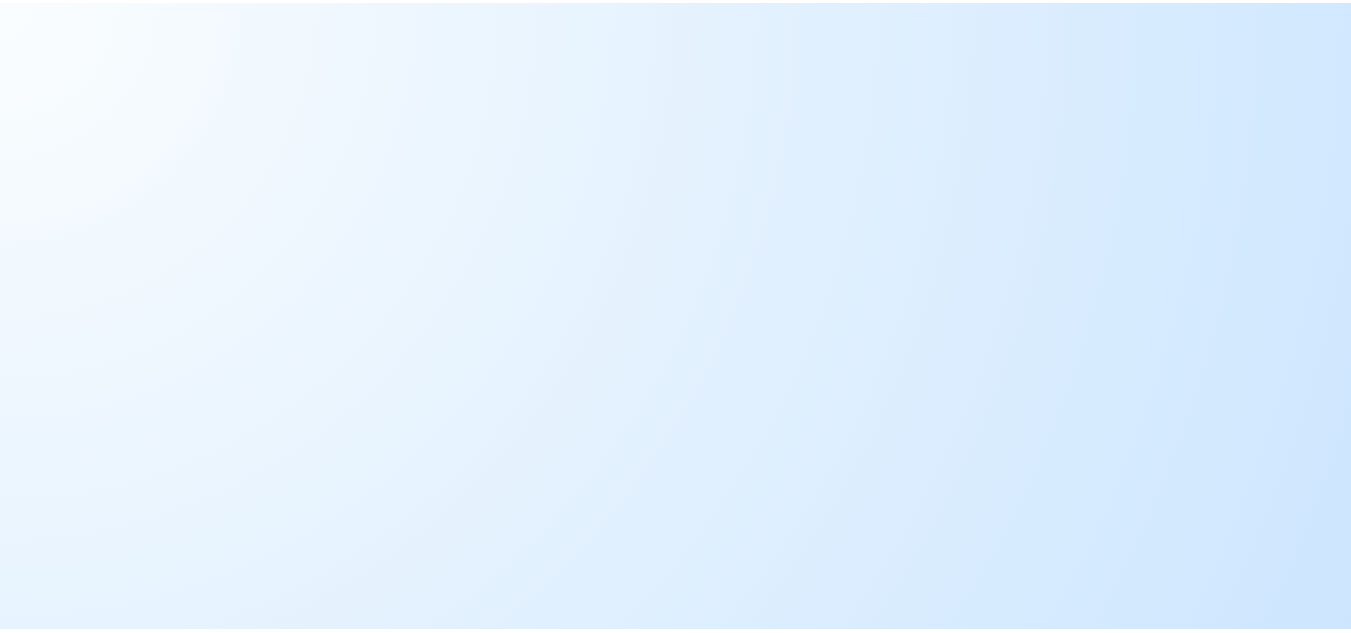 scroll, scrollTop: 0, scrollLeft: 0, axis: both 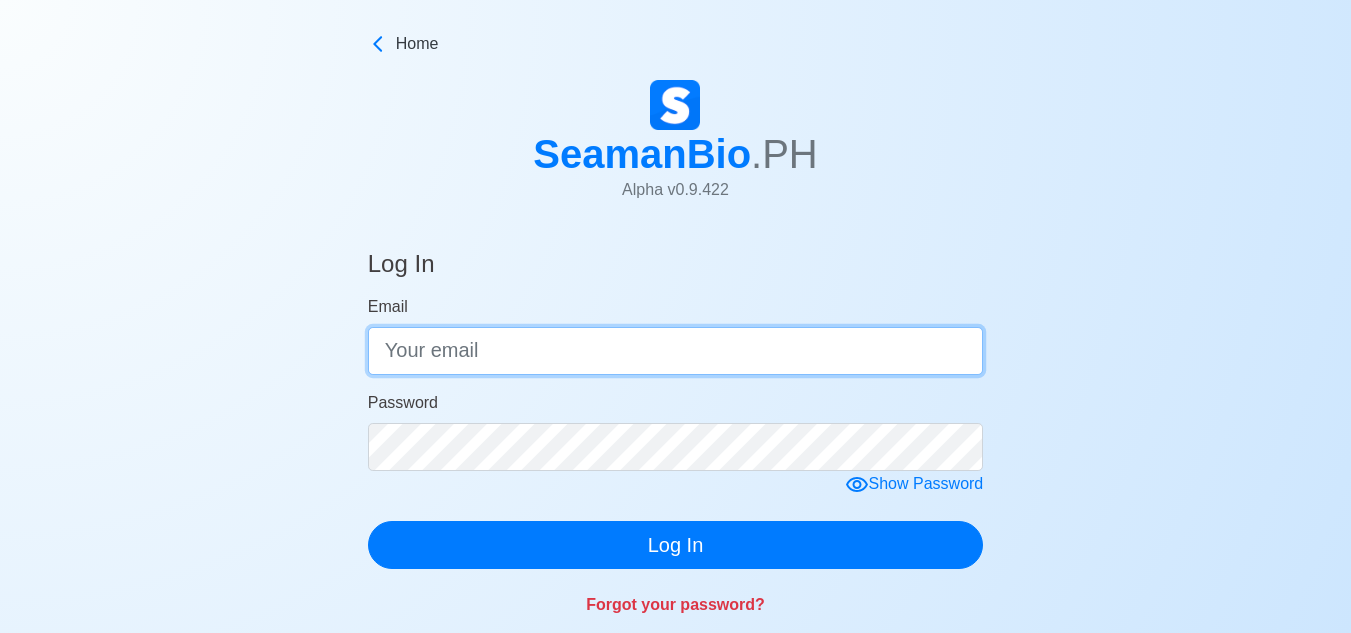 click on "Email" at bounding box center (676, 351) 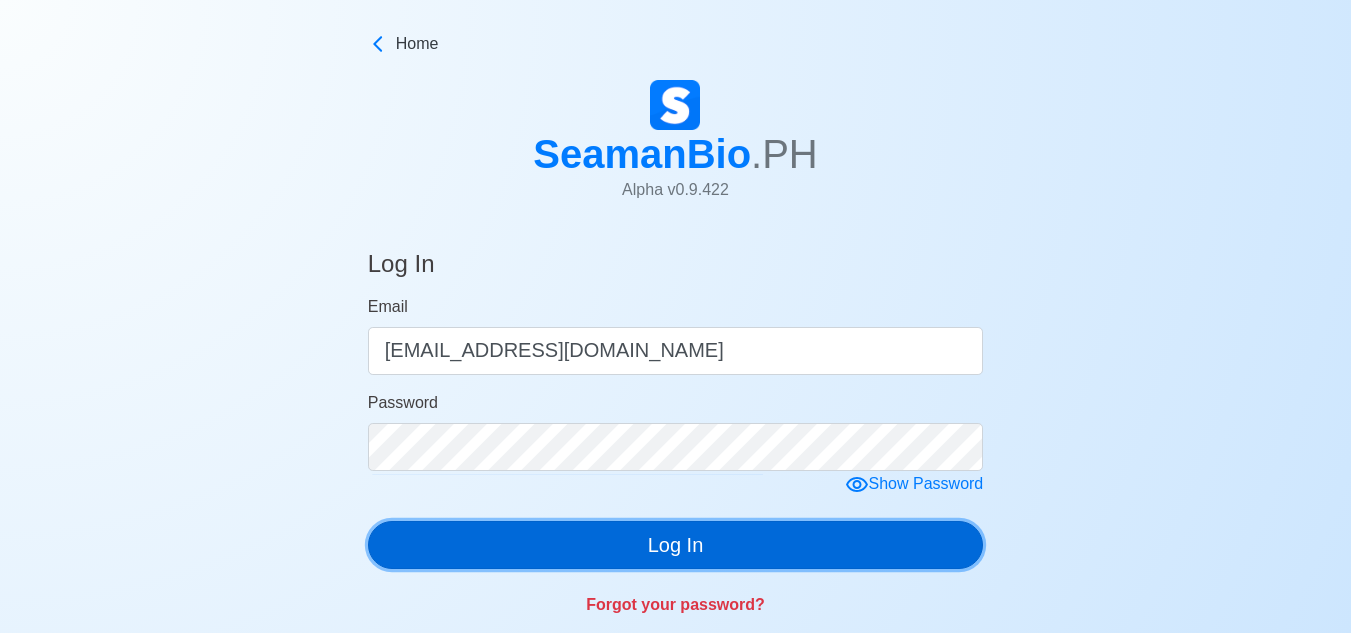 click on "Email jayamoc1982@gmail.com Password  Show Password Log In" at bounding box center (676, 432) 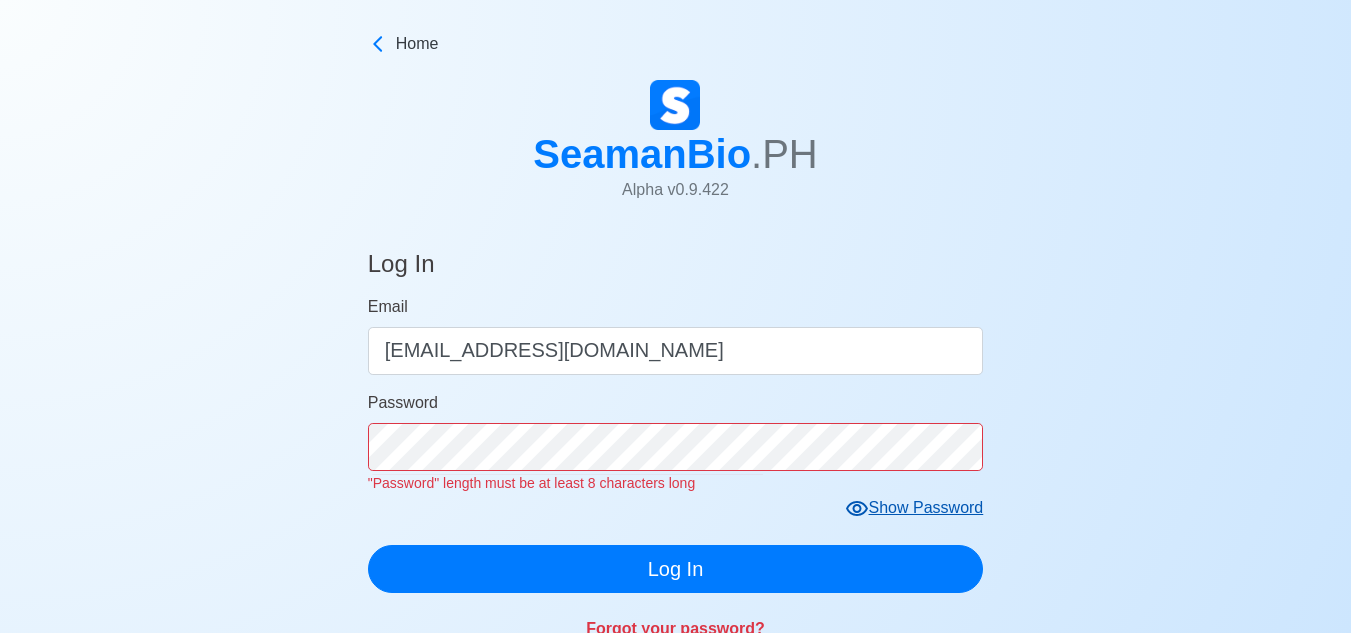 click 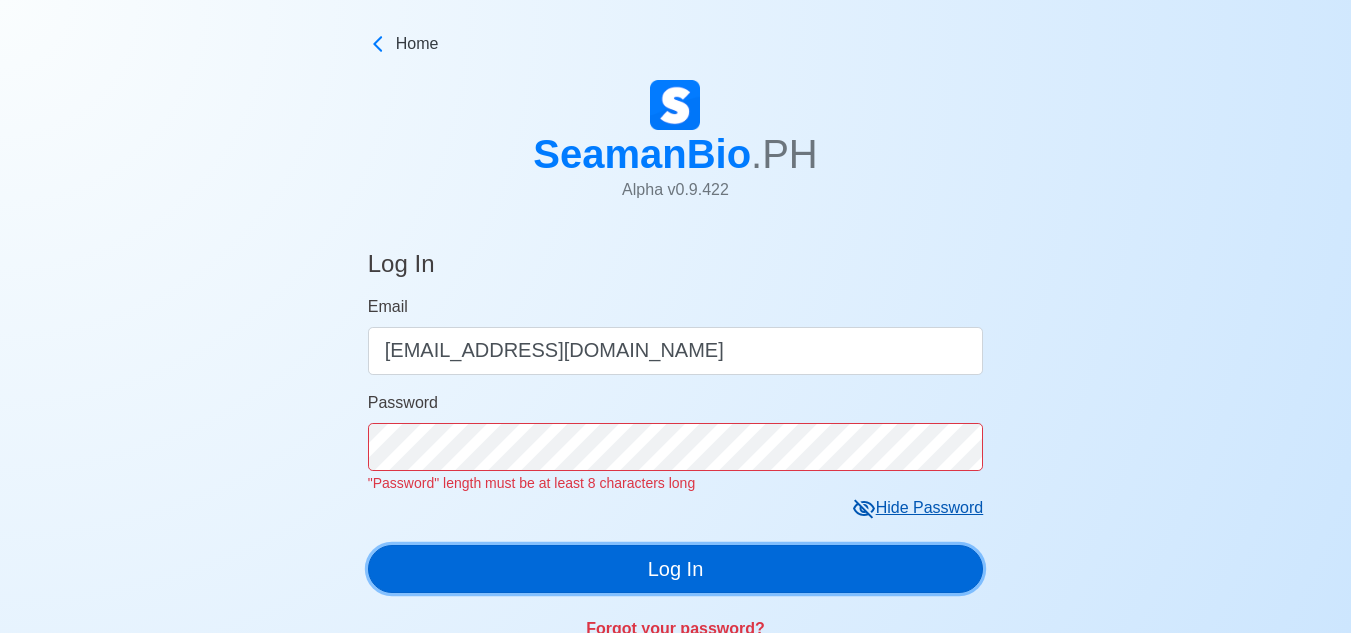 click on "Log In" at bounding box center (676, 569) 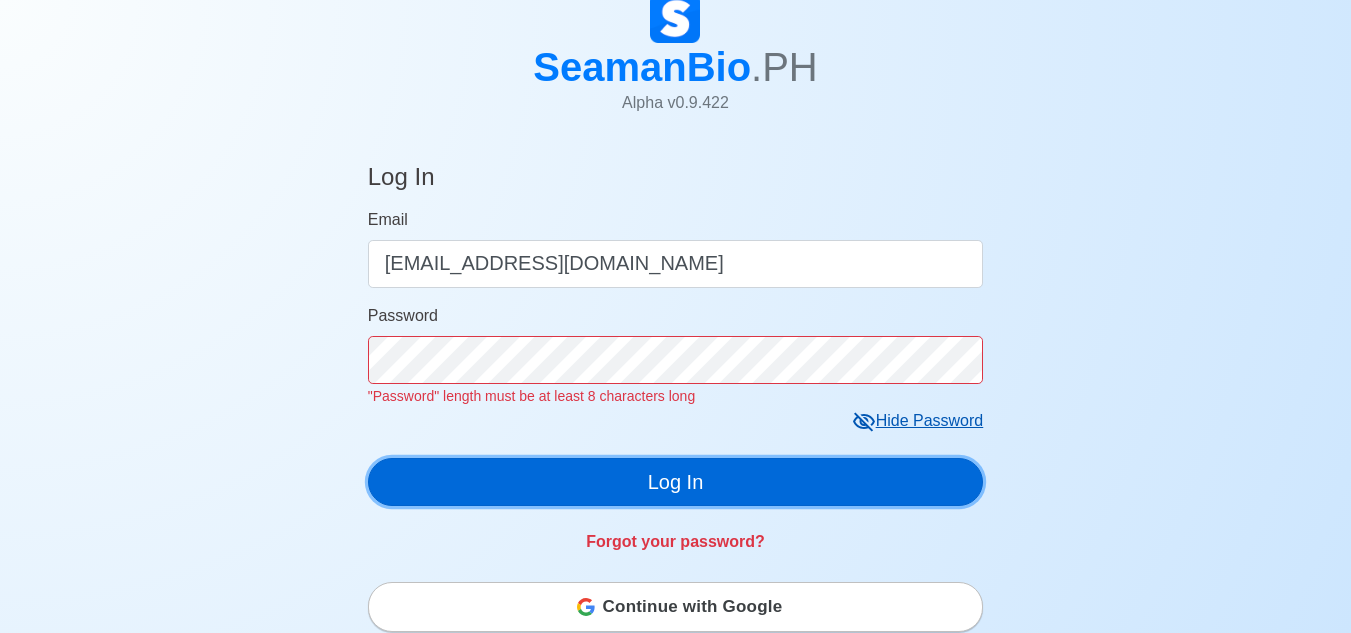 scroll, scrollTop: 300, scrollLeft: 0, axis: vertical 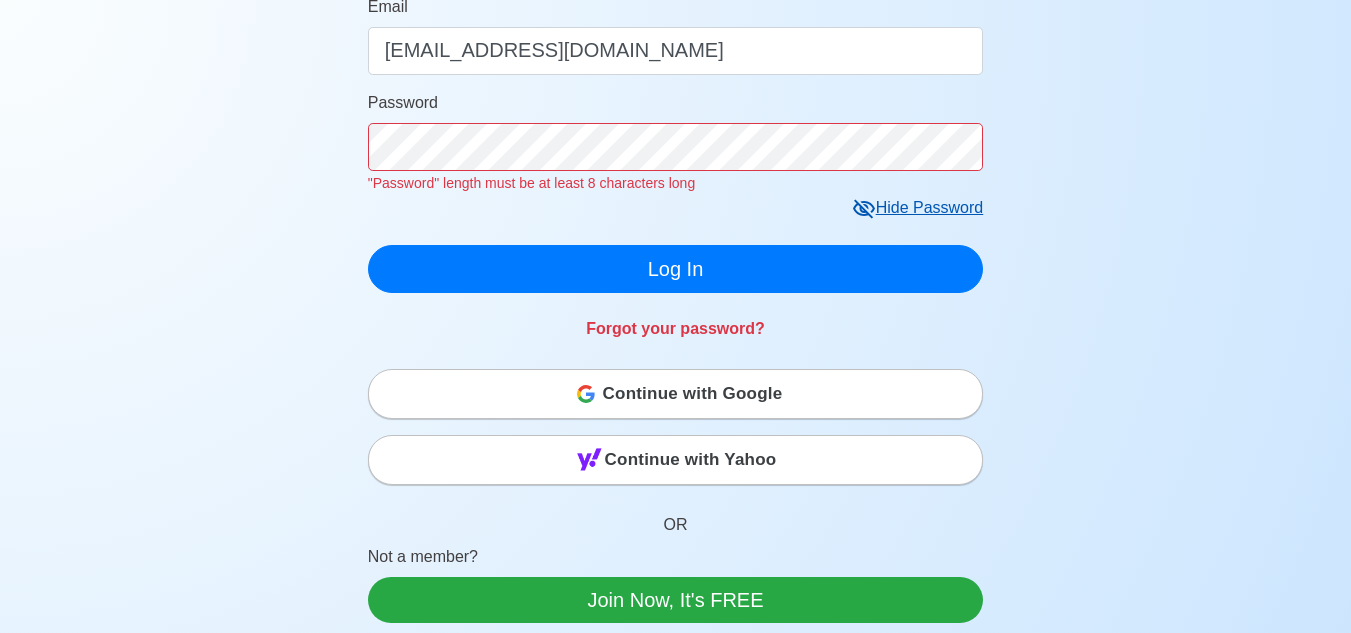 click on "Continue with Google" at bounding box center [693, 394] 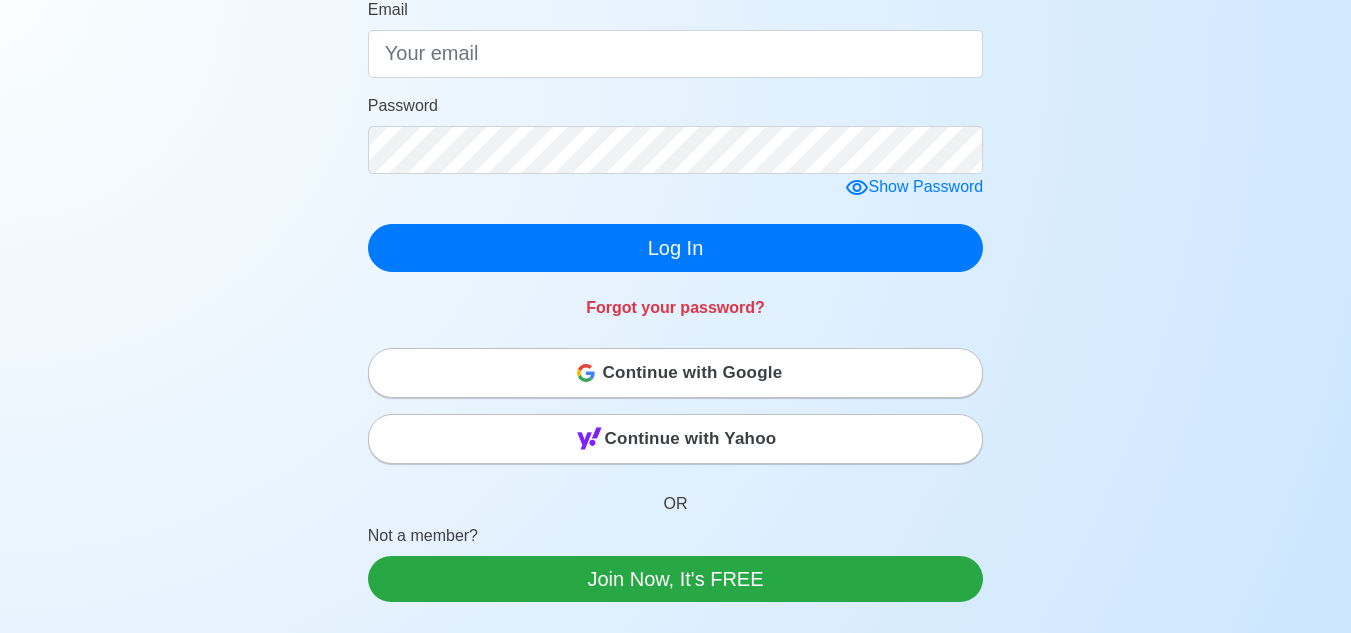 scroll, scrollTop: 600, scrollLeft: 0, axis: vertical 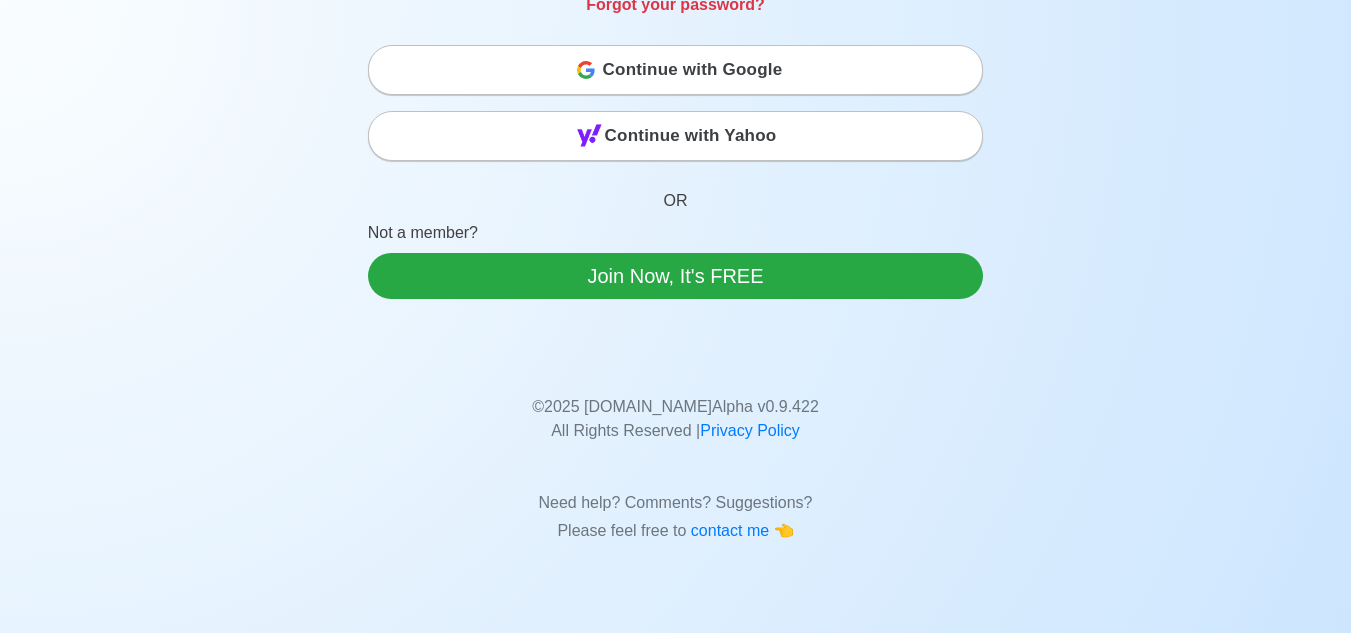 click on "Continue with Google" at bounding box center (693, 70) 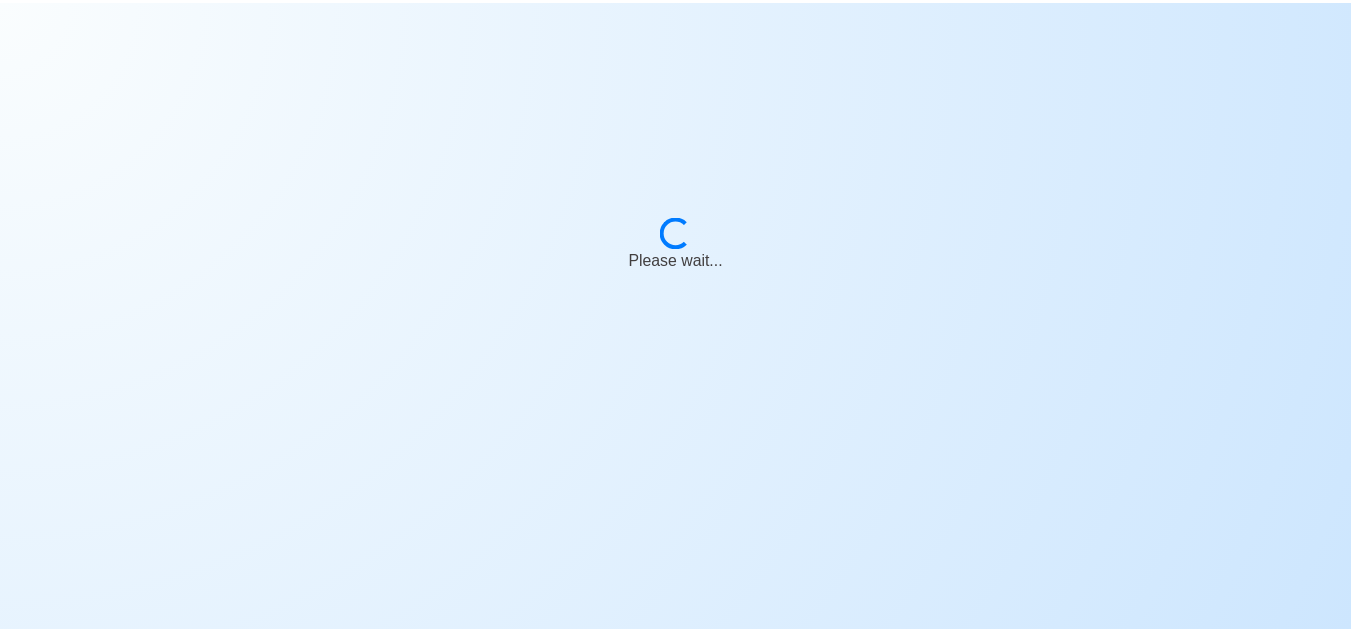 scroll, scrollTop: 0, scrollLeft: 0, axis: both 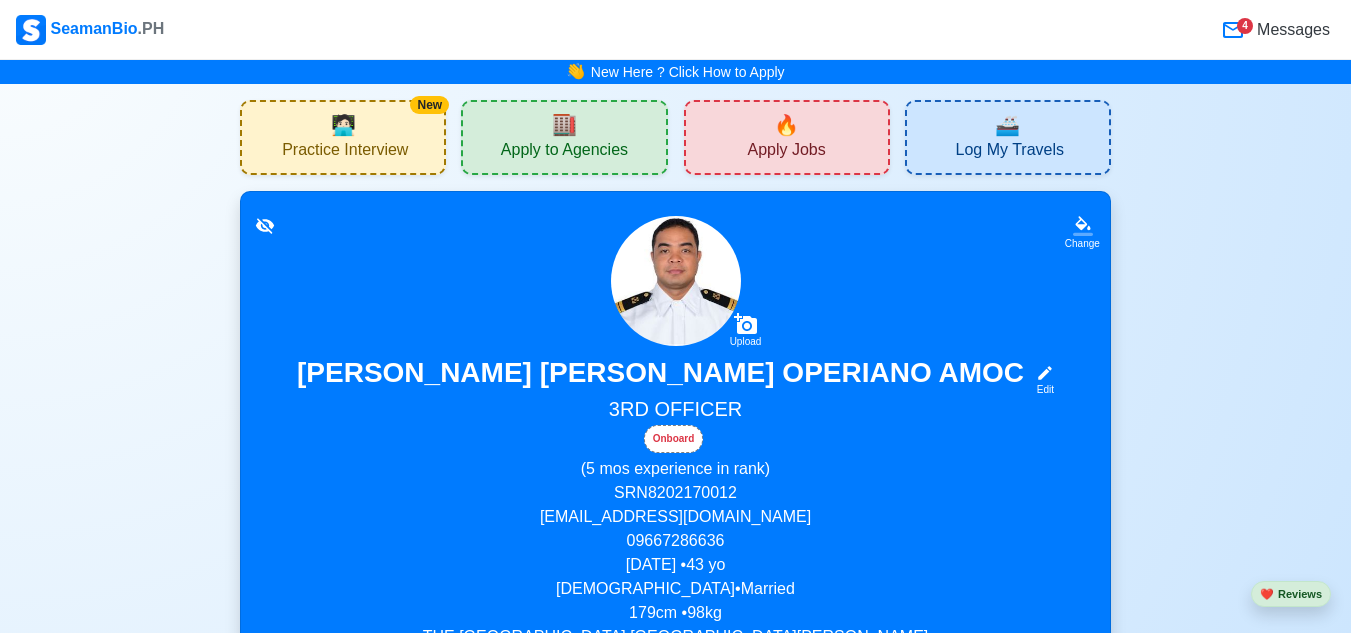 click on "New 🧑🏻‍💻   Practice Interview 🏬   Apply to Agencies 🔥 Apply Jobs 🚢   Log My Travels Change Upload [PERSON_NAME] [PERSON_NAME] OPERIANO AMOC Edit 3RD OFFICER Onboard (5 mos experience in rank) SRN  8202170012 [EMAIL_ADDRESS][DOMAIN_NAME] 09667286636 [DATE]   •  [DEMOGRAPHIC_DATA] [DEMOGRAPHIC_DATA]  •  Married 179  cm •  98  kg THE [GEOGRAPHIC_DATA] [GEOGRAPHIC_DATA][PERSON_NAME] [DEMOGRAPHIC_DATA]   🇵🇭 Availability Immediate Download & Convert to PDF 🎨 Choose Other CV Design ✍️ Add My Signature Objective To achieve a senior seafarer position, utilizing experience as a 3rd Officer, ensuring safety, security, and smooth operation of ships while promoting teamwork and leadership skills. EDIT Statutory Info EDIT SSS: [PHONE_NUMBER] TIN: [PHONE_NUMBER] Pag-IBIG: 1210-2493-7961 PhilHealth: 02-0560242095 Education 1 Auto sort by Start Date. ADD [GEOGRAPHIC_DATA][PERSON_NAME] EDIT Bachelor of Science in Marine Transportation [DATE] - [DATE] Travel Documents 6 Passport, [GEOGRAPHIC_DATA] Visa, [PERSON_NAME] Book, etc. ADD Passport EDIT" at bounding box center (675, 5713) 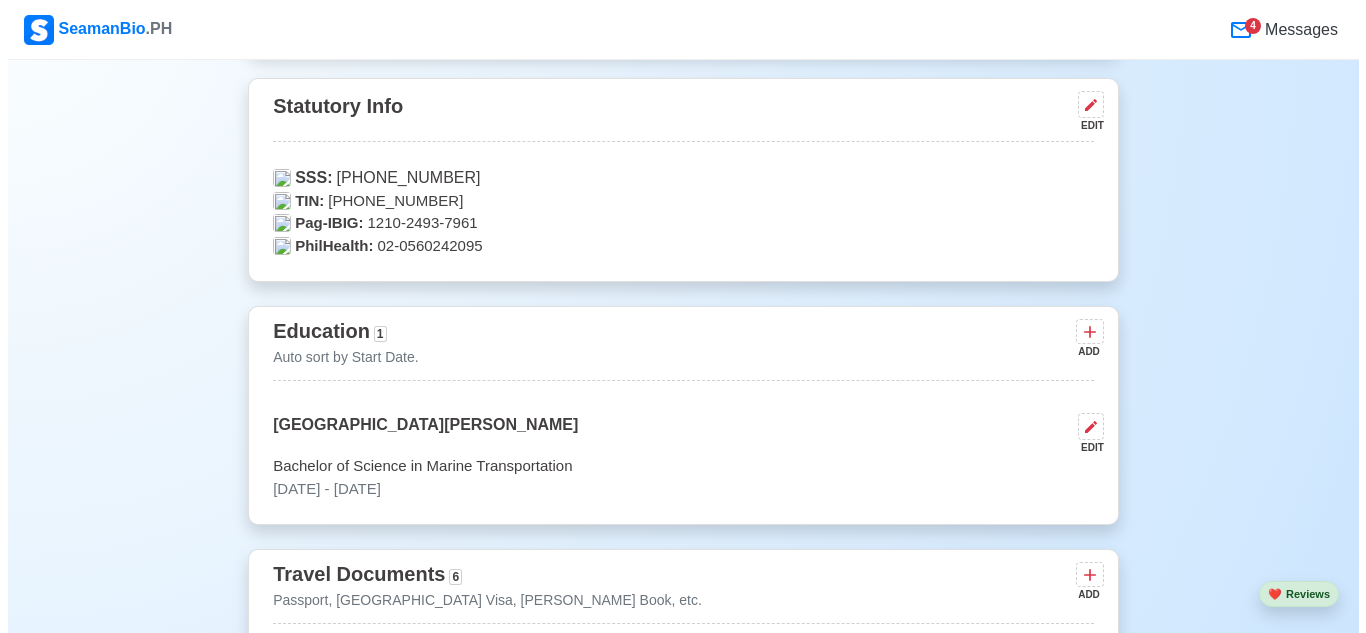 scroll, scrollTop: 1100, scrollLeft: 0, axis: vertical 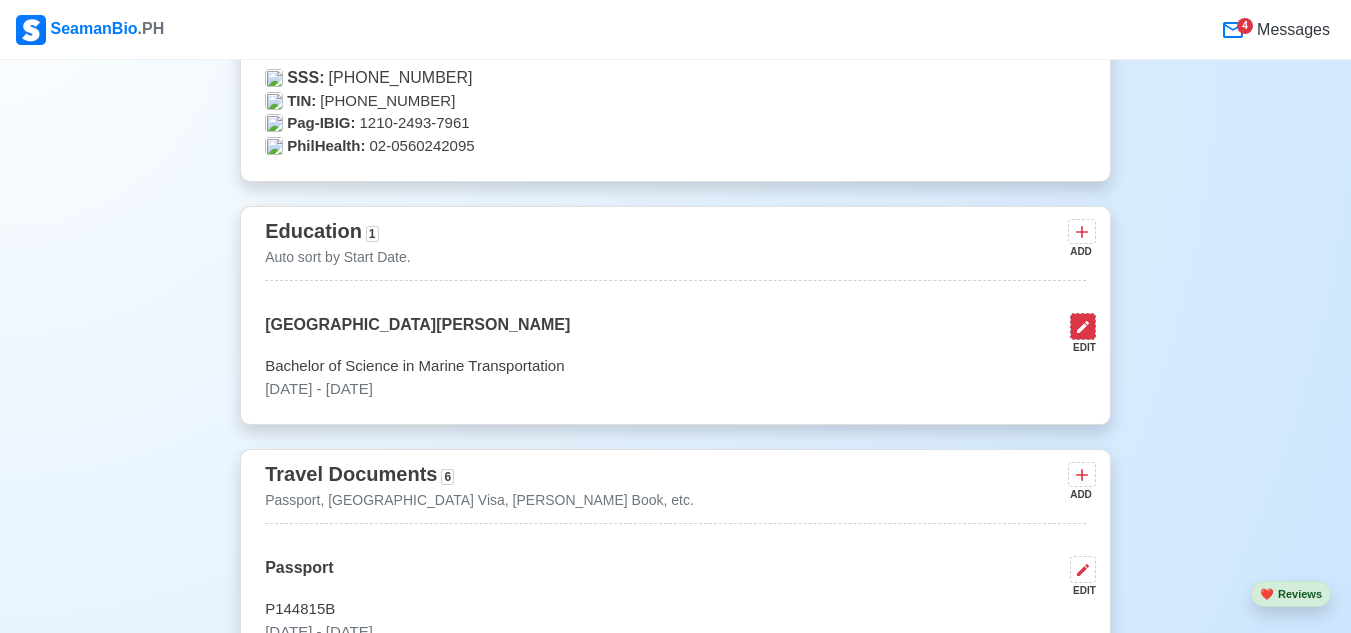 click 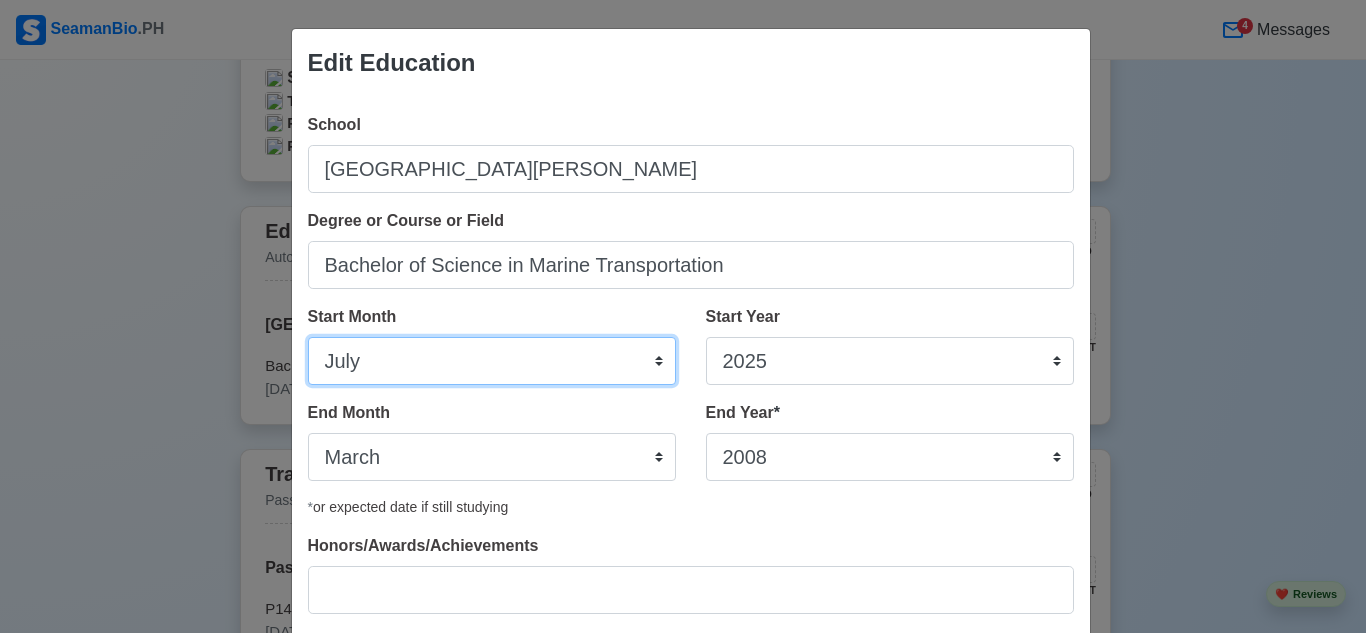 click on "January February March April May June July August September October November December" at bounding box center [492, 361] 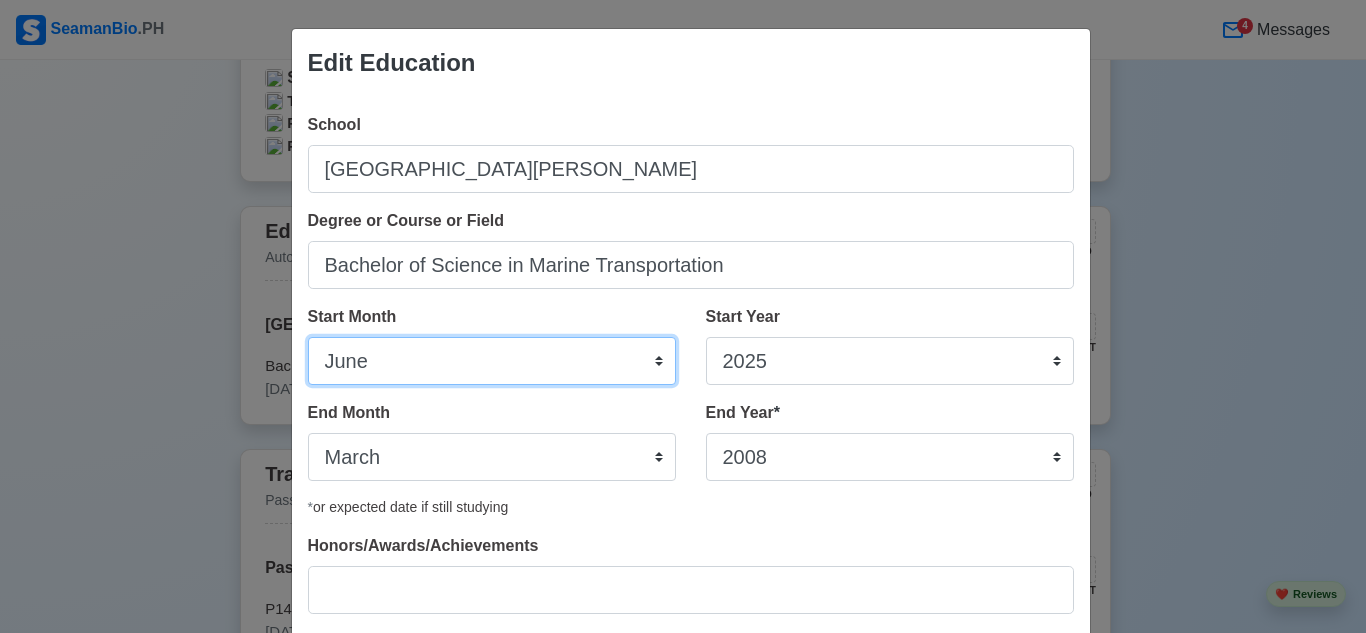 click on "January February March April May June July August September October November December" at bounding box center [492, 361] 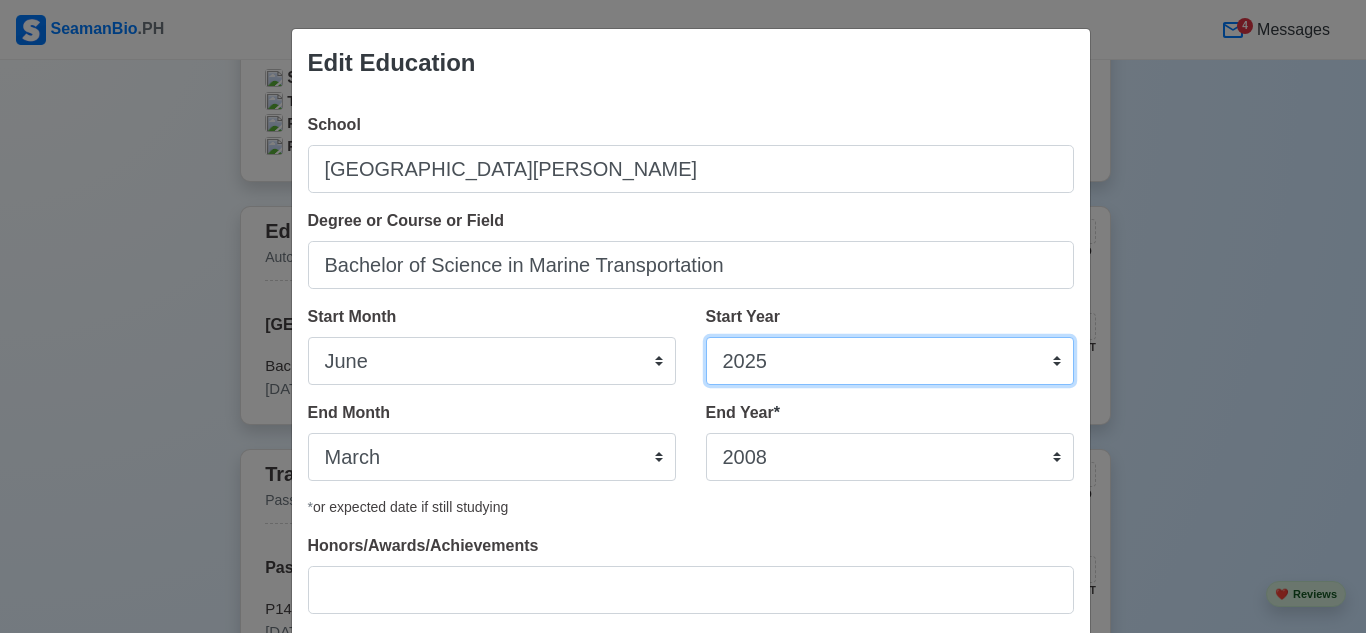 click on "2025 2024 2023 2022 2021 2020 2019 2018 2017 2016 2015 2014 2013 2012 2011 2010 2009 2008 2007 2006 2005 2004 2003 2002 2001 2000 1999 1998 1997 1996 1995 1994 1993 1992 1991 1990 1989 1988 1987 1986 1985 1984 1983 1982 1981 1980 1979 1978 1977 1976 1975 1974 1973 1972 1971 1970 1969 1968 1967 1966 1965 1964 1963 1962 1961 1960 1959 1958 1957 1956 1955 1954 1953 1952 1951 1950 1949 1948 1947 1946 1945 1944 1943 1942 1941 1940 1939 1938 1937 1936 1935 1934 1933 1932 1931 1930 1929 1928 1927 1926 1925" at bounding box center (890, 361) 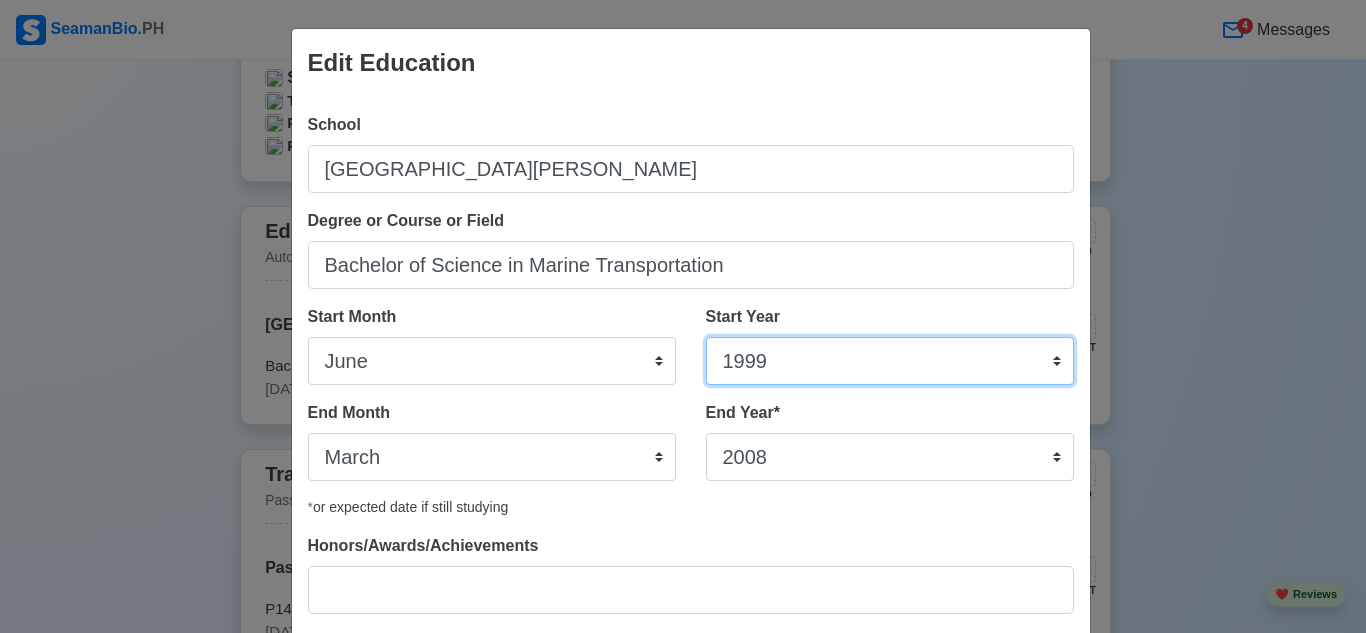 click on "2025 2024 2023 2022 2021 2020 2019 2018 2017 2016 2015 2014 2013 2012 2011 2010 2009 2008 2007 2006 2005 2004 2003 2002 2001 2000 1999 1998 1997 1996 1995 1994 1993 1992 1991 1990 1989 1988 1987 1986 1985 1984 1983 1982 1981 1980 1979 1978 1977 1976 1975 1974 1973 1972 1971 1970 1969 1968 1967 1966 1965 1964 1963 1962 1961 1960 1959 1958 1957 1956 1955 1954 1953 1952 1951 1950 1949 1948 1947 1946 1945 1944 1943 1942 1941 1940 1939 1938 1937 1936 1935 1934 1933 1932 1931 1930 1929 1928 1927 1926 1925" at bounding box center [890, 361] 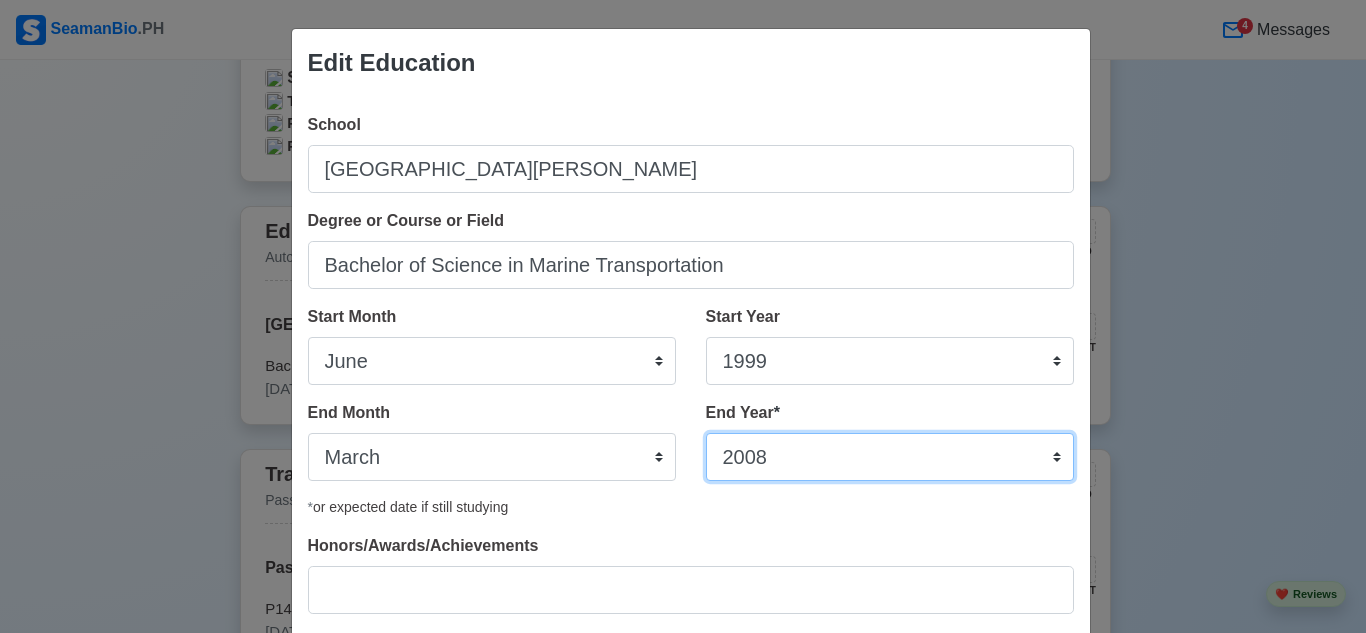 click on "2035 2034 2033 2032 2031 2030 2029 2028 2027 2026 2025 2024 2023 2022 2021 2020 2019 2018 2017 2016 2015 2014 2013 2012 2011 2010 2009 2008 2007 2006 2005 2004 2003 2002 2001 2000 1999 1998 1997 1996 1995 1994 1993 1992 1991 1990 1989 1988 1987 1986 1985 1984 1983 1982 1981 1980 1979 1978 1977 1976 1975 1974 1973 1972 1971 1970 1969 1968 1967 1966 1965 1964 1963 1962 1961 1960 1959 1958 1957 1956 1955 1954 1953 1952 1951 1950 1949 1948 1947 1946 1945 1944 1943 1942 1941 1940 1939 1938 1937 1936 1935" at bounding box center (890, 457) 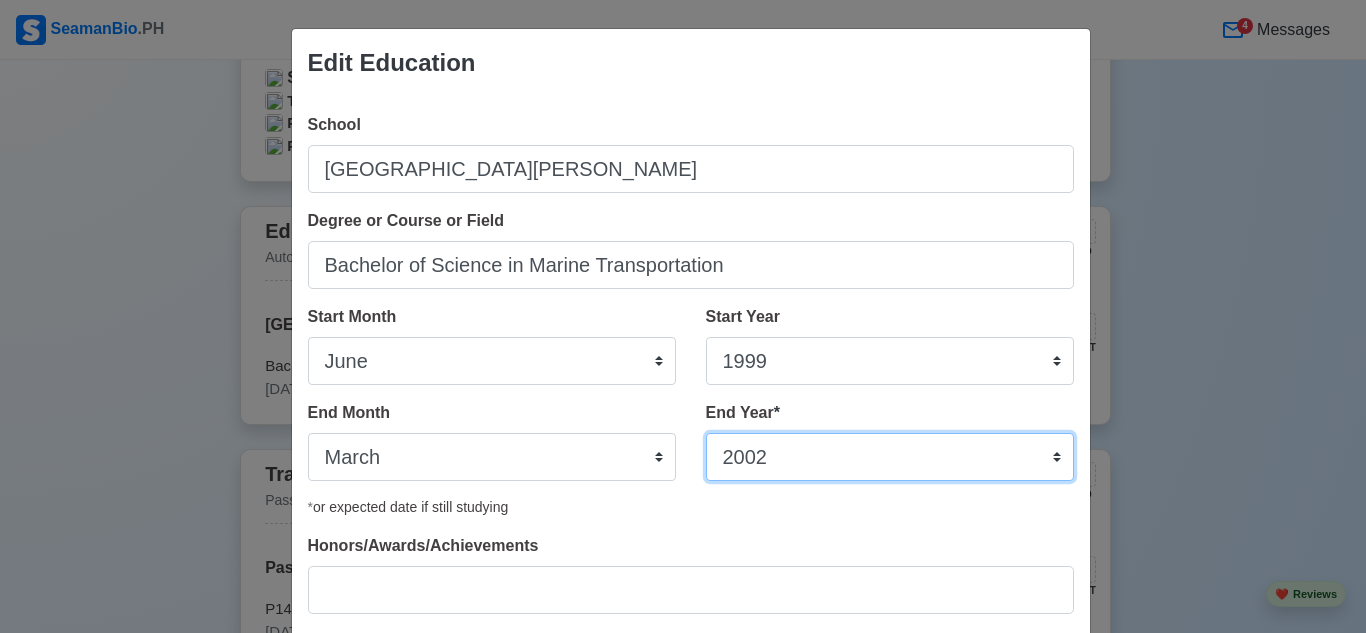 click on "2035 2034 2033 2032 2031 2030 2029 2028 2027 2026 2025 2024 2023 2022 2021 2020 2019 2018 2017 2016 2015 2014 2013 2012 2011 2010 2009 2008 2007 2006 2005 2004 2003 2002 2001 2000 1999 1998 1997 1996 1995 1994 1993 1992 1991 1990 1989 1988 1987 1986 1985 1984 1983 1982 1981 1980 1979 1978 1977 1976 1975 1974 1973 1972 1971 1970 1969 1968 1967 1966 1965 1964 1963 1962 1961 1960 1959 1958 1957 1956 1955 1954 1953 1952 1951 1950 1949 1948 1947 1946 1945 1944 1943 1942 1941 1940 1939 1938 1937 1936 1935" at bounding box center (890, 457) 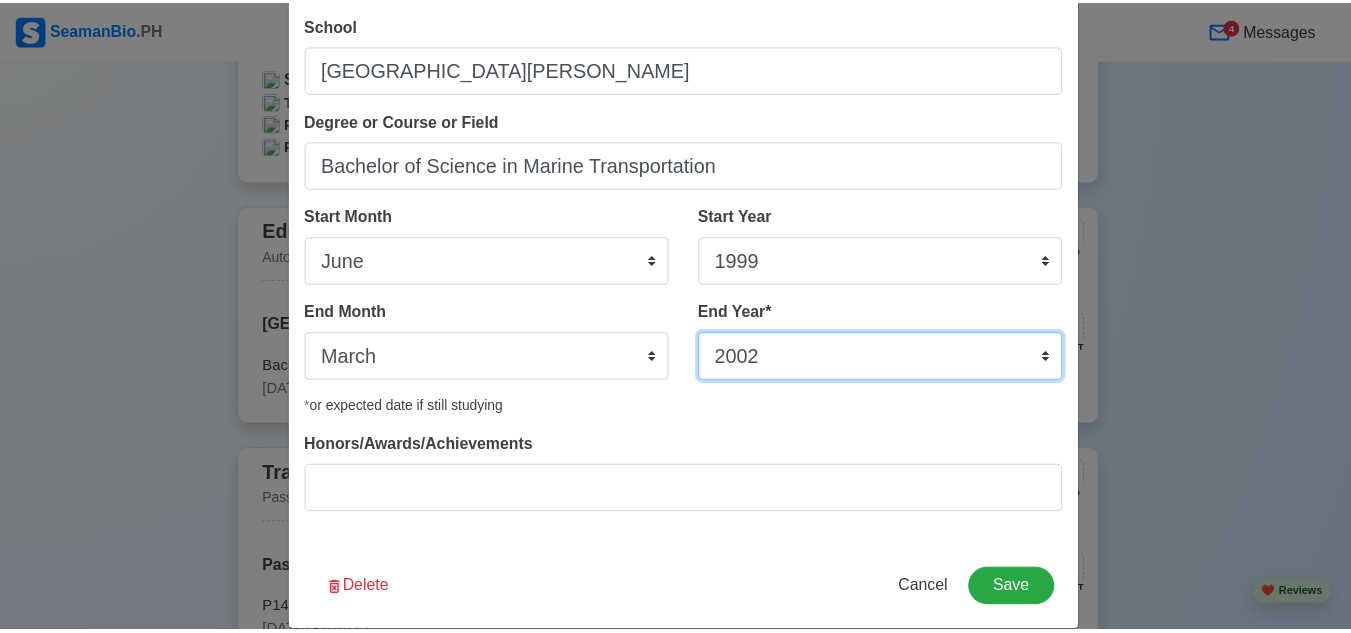 scroll, scrollTop: 128, scrollLeft: 0, axis: vertical 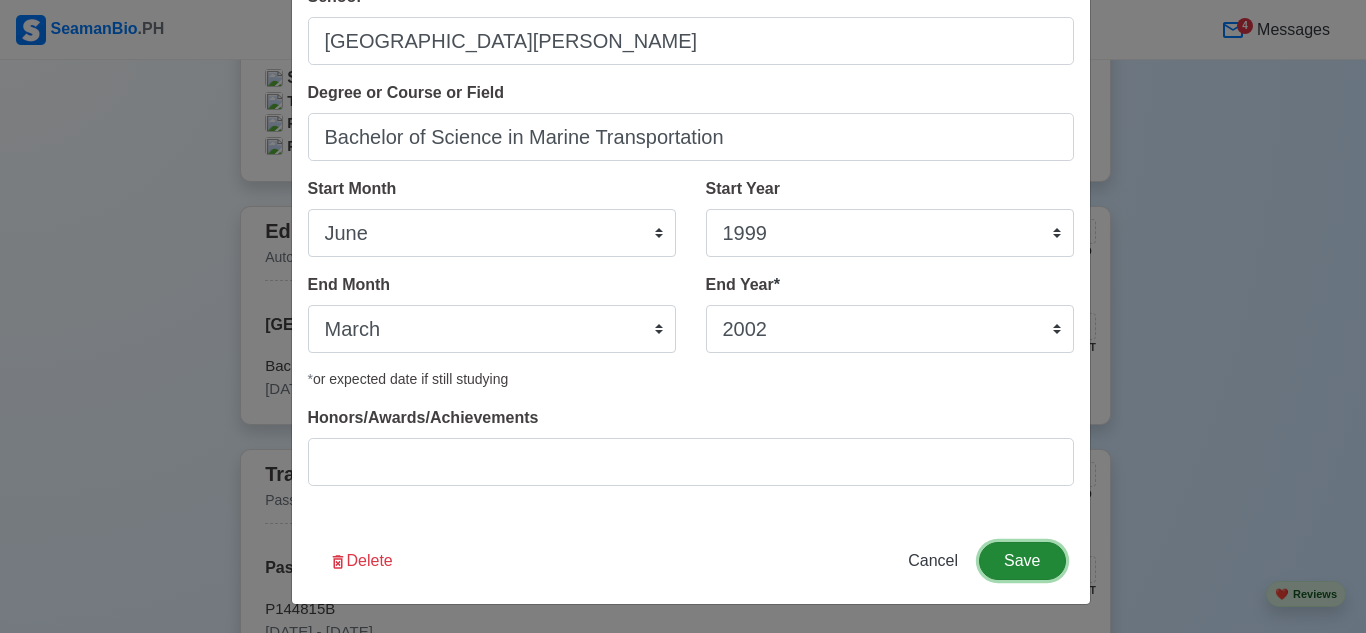 click on "Save" at bounding box center (1022, 561) 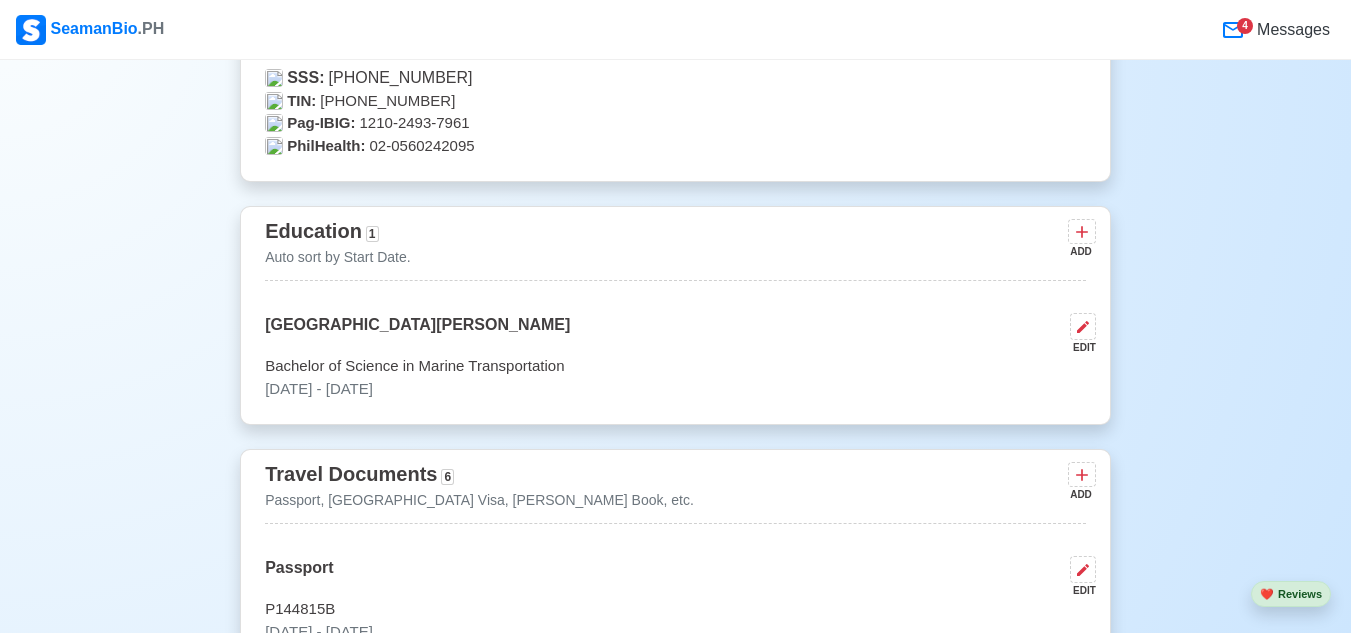 click on "New 🧑🏻‍💻   Practice Interview 🏬   Apply to Agencies 🔥 Apply Jobs 🚢   Log My Travels Change Upload [PERSON_NAME] [PERSON_NAME] OPERIANO AMOC Edit 3RD OFFICER Onboard (5 mos experience in rank) SRN  8202170012 [EMAIL_ADDRESS][DOMAIN_NAME] 09667286636 [DATE]   •  [DEMOGRAPHIC_DATA] [DEMOGRAPHIC_DATA]  •  Married 179  cm •  98  kg THE [GEOGRAPHIC_DATA] [GEOGRAPHIC_DATA][PERSON_NAME] [DEMOGRAPHIC_DATA]   🇵🇭 Availability Immediate Download & Convert to PDF 🎨 Choose Other CV Design ✍️ Add My Signature Objective To achieve a senior seafarer position, utilizing experience as a 3rd Officer, ensuring safety, security, and smooth operation of ships while promoting teamwork and leadership skills. EDIT Statutory Info EDIT SSS: [PHONE_NUMBER] TIN: [PHONE_NUMBER] Pag-IBIG: 1210-2493-7961 PhilHealth: 02-0560242095 Education 1 Auto sort by Start Date. ADD Saint [PERSON_NAME] Institute of Technology EDIT Bachelor of Science in Marine Transportation [DATE] - [DATE] Travel Documents 6 Passport, [GEOGRAPHIC_DATA] Visa, [PERSON_NAME] Book, etc. ADD Passport EDIT" at bounding box center [675, 4613] 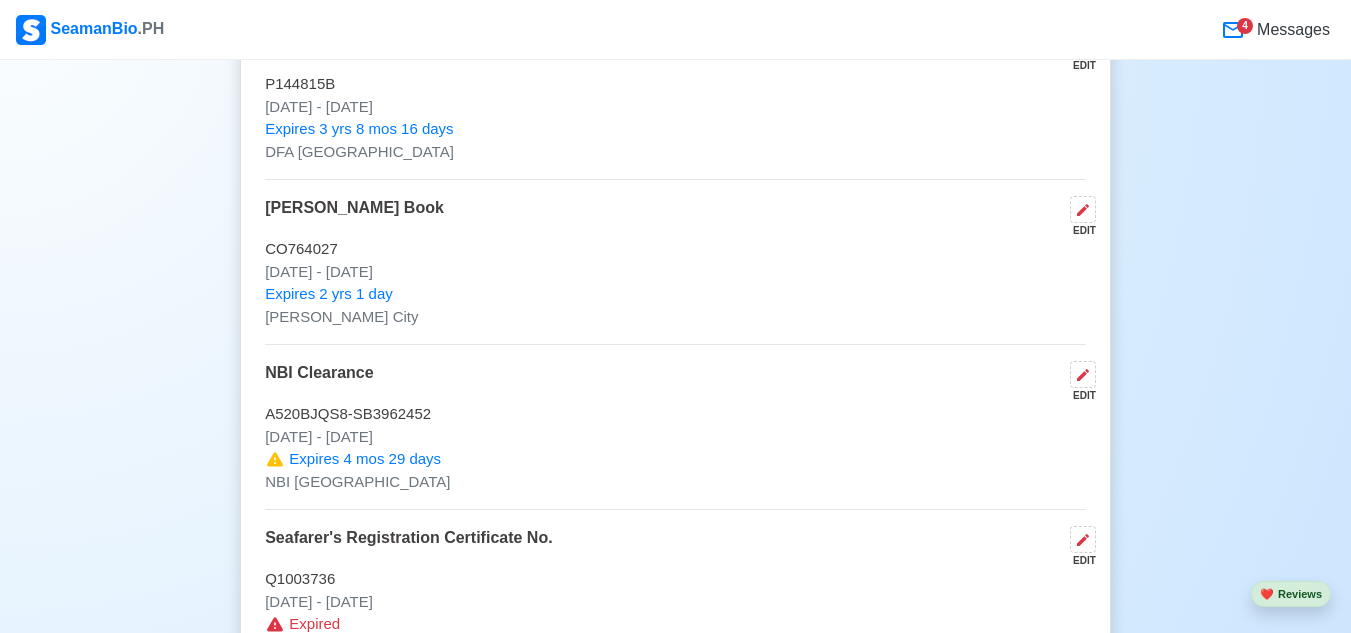 scroll, scrollTop: 1900, scrollLeft: 0, axis: vertical 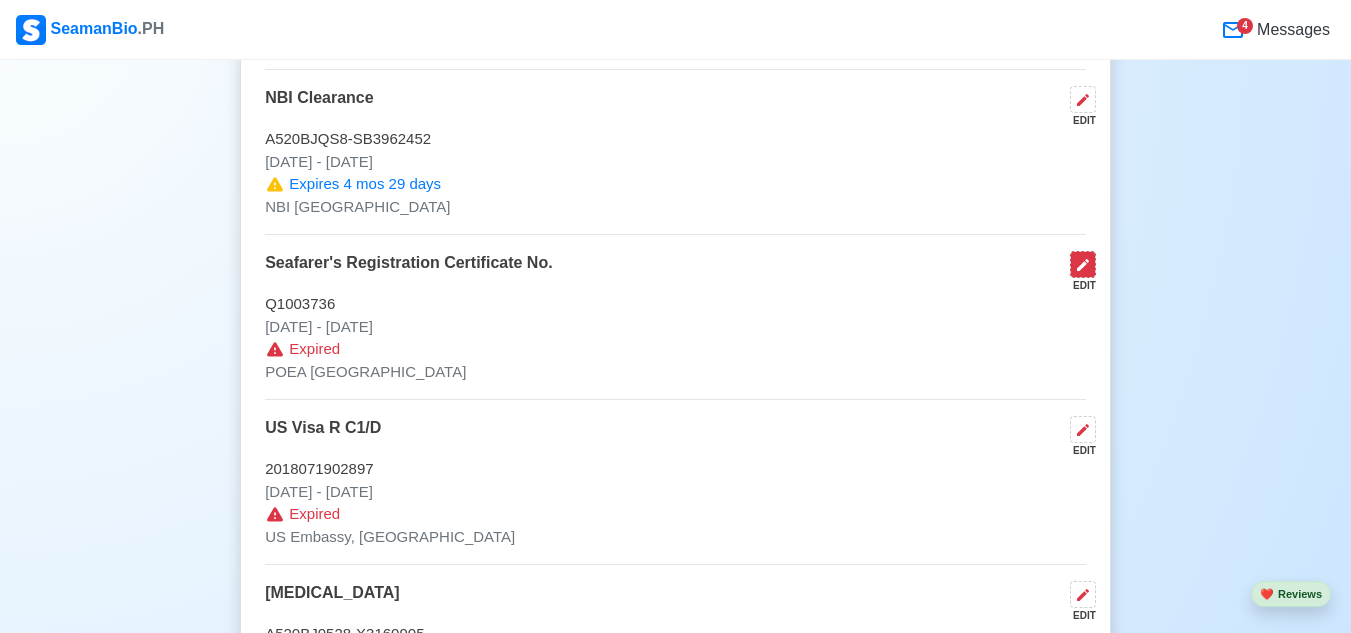 click 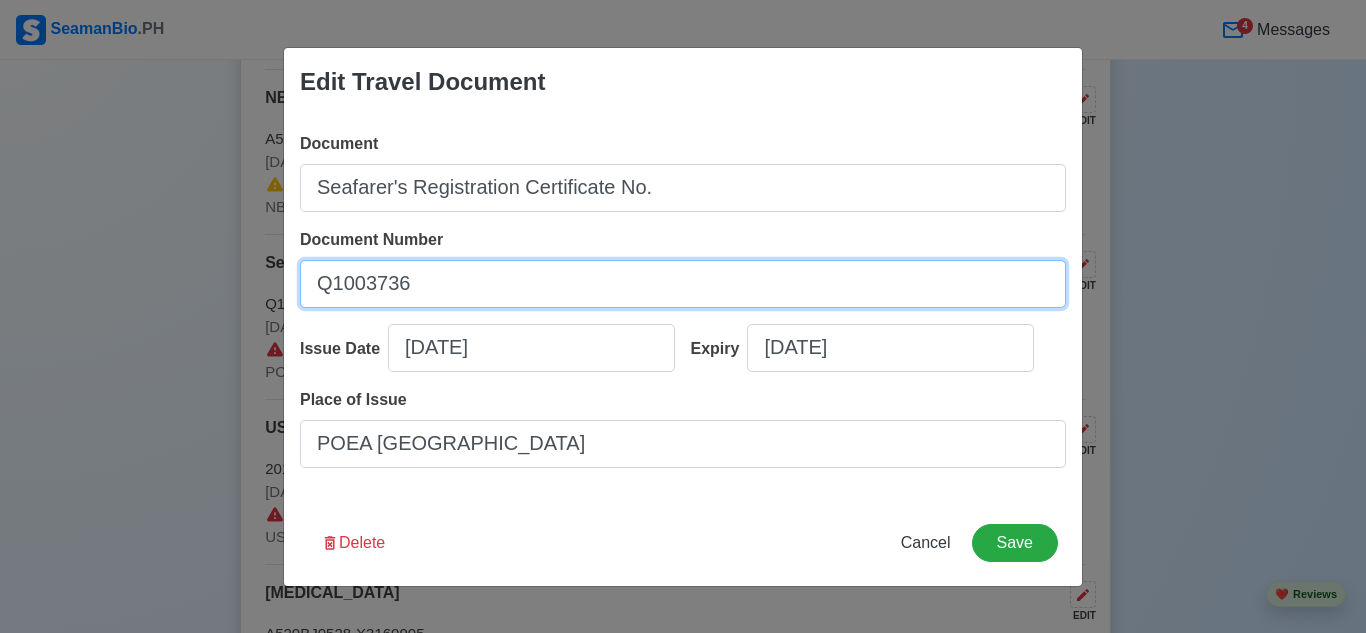 click on "Q1003736" at bounding box center [683, 284] 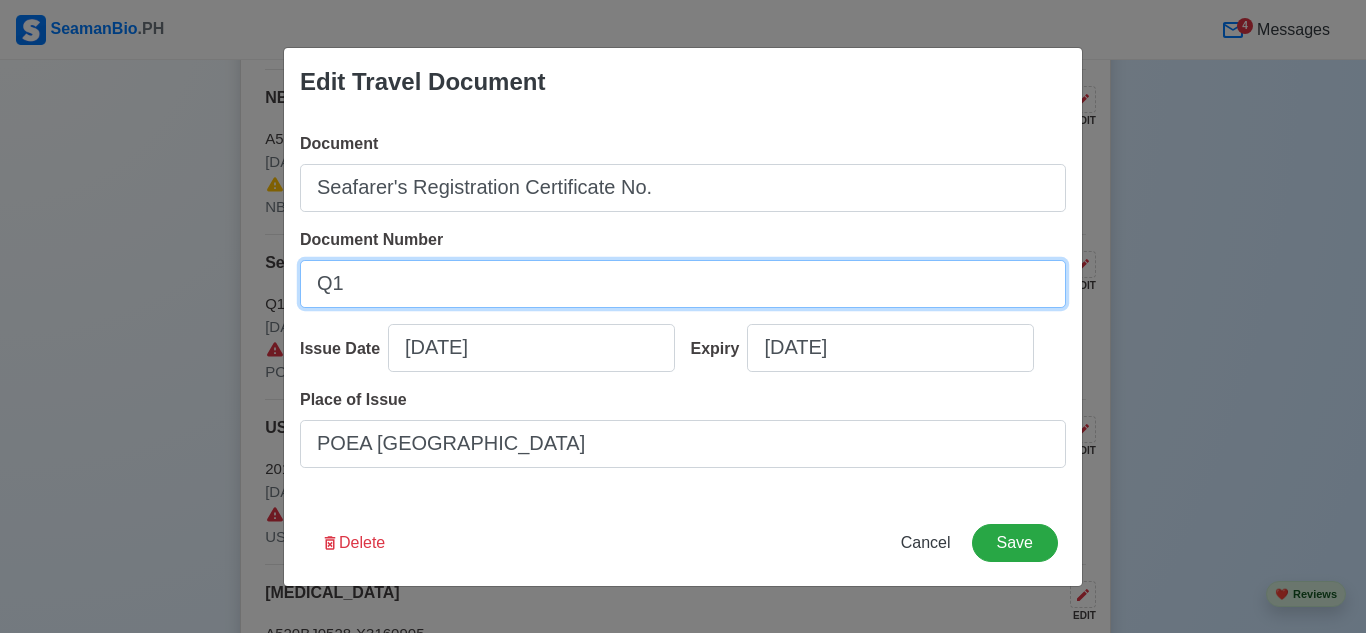 type on "Q" 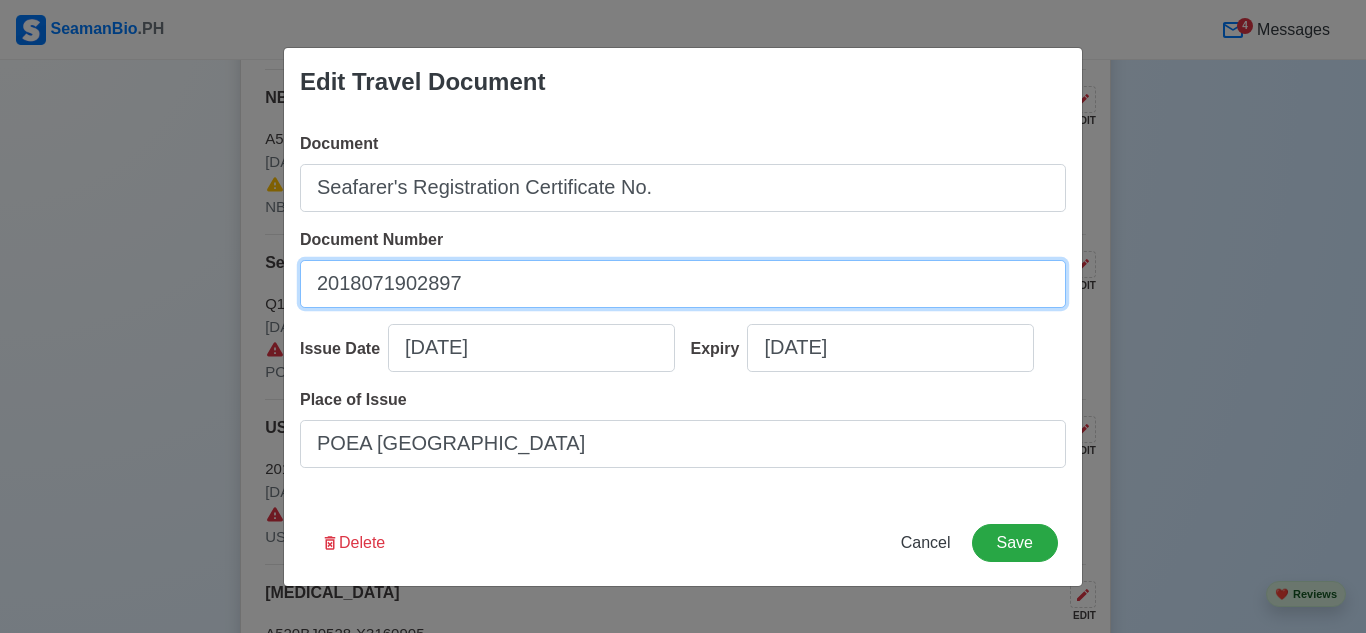 type on "2018071902897" 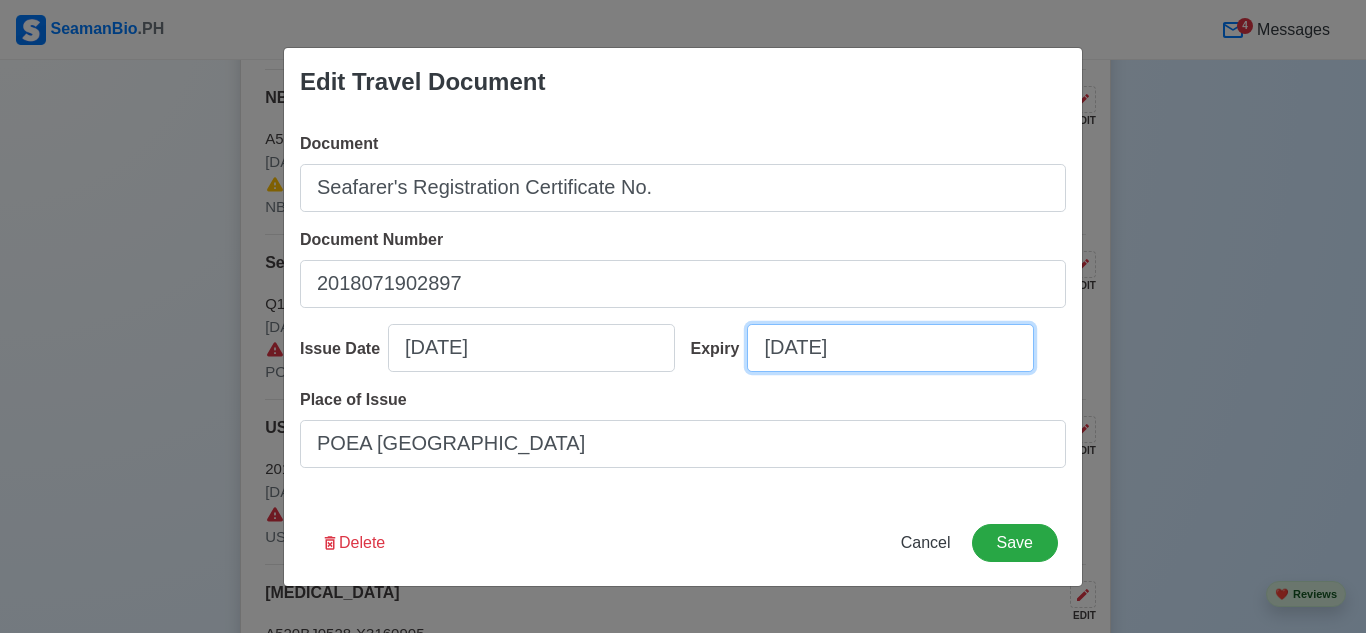 click on "[DATE]" at bounding box center [890, 348] 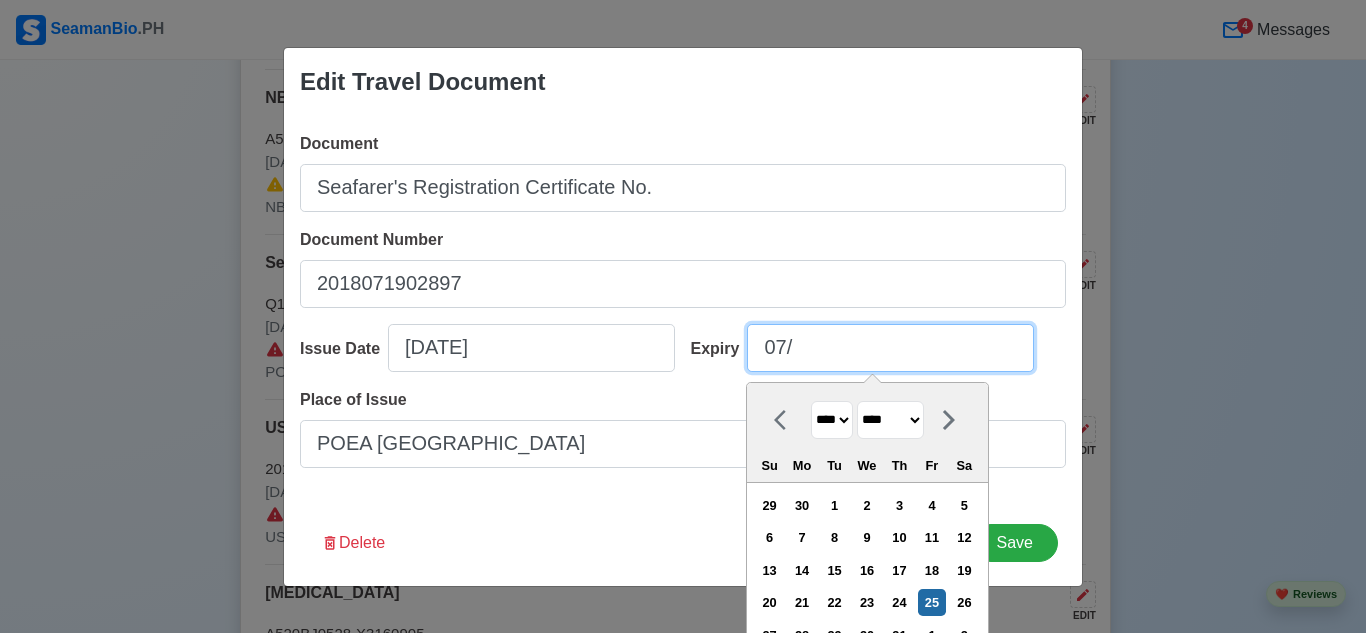 type on "07" 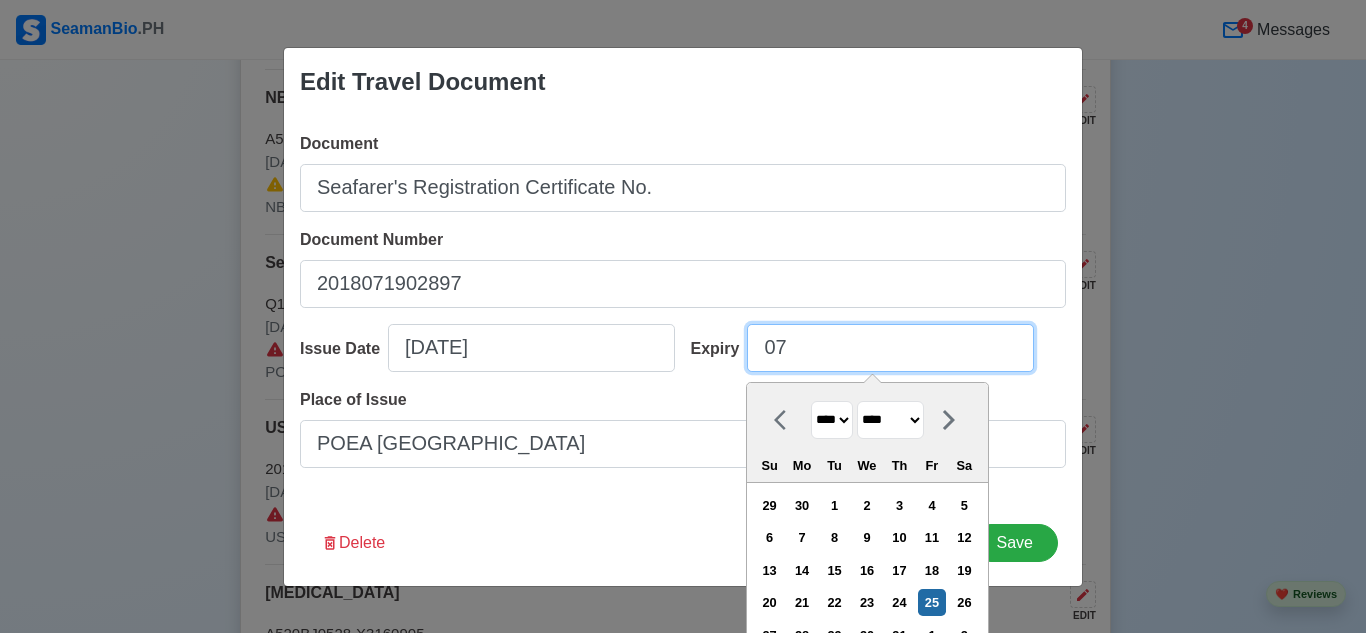 type on "0" 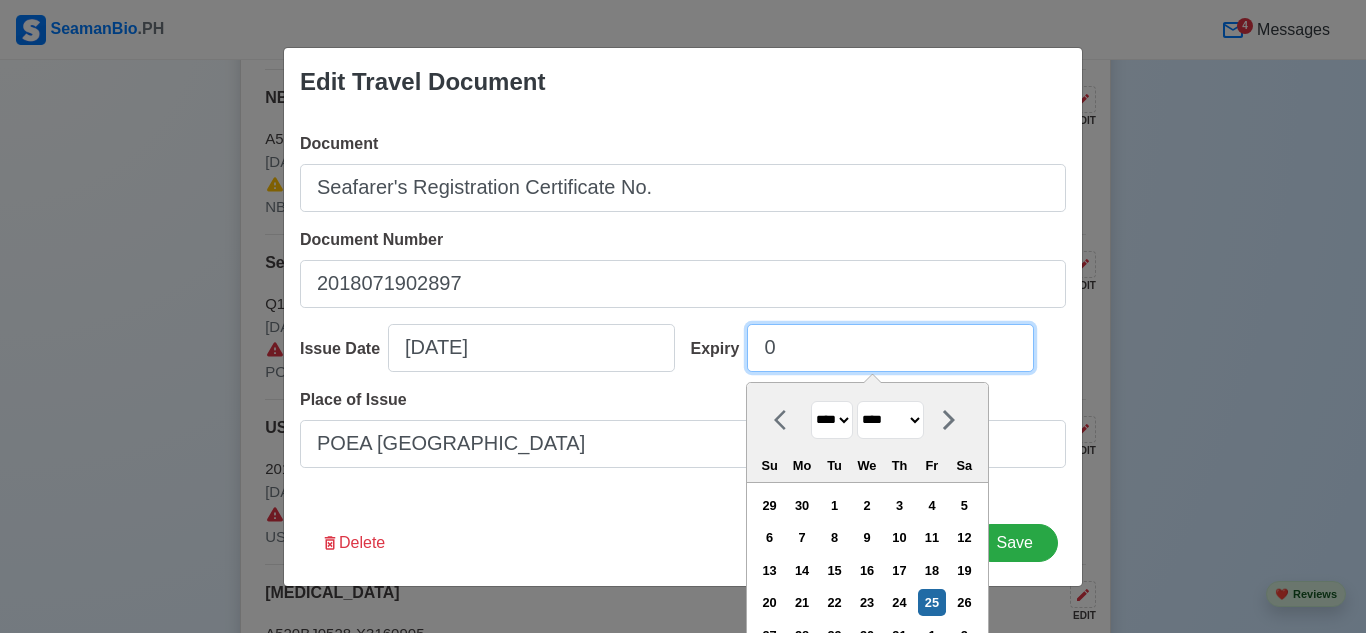 type 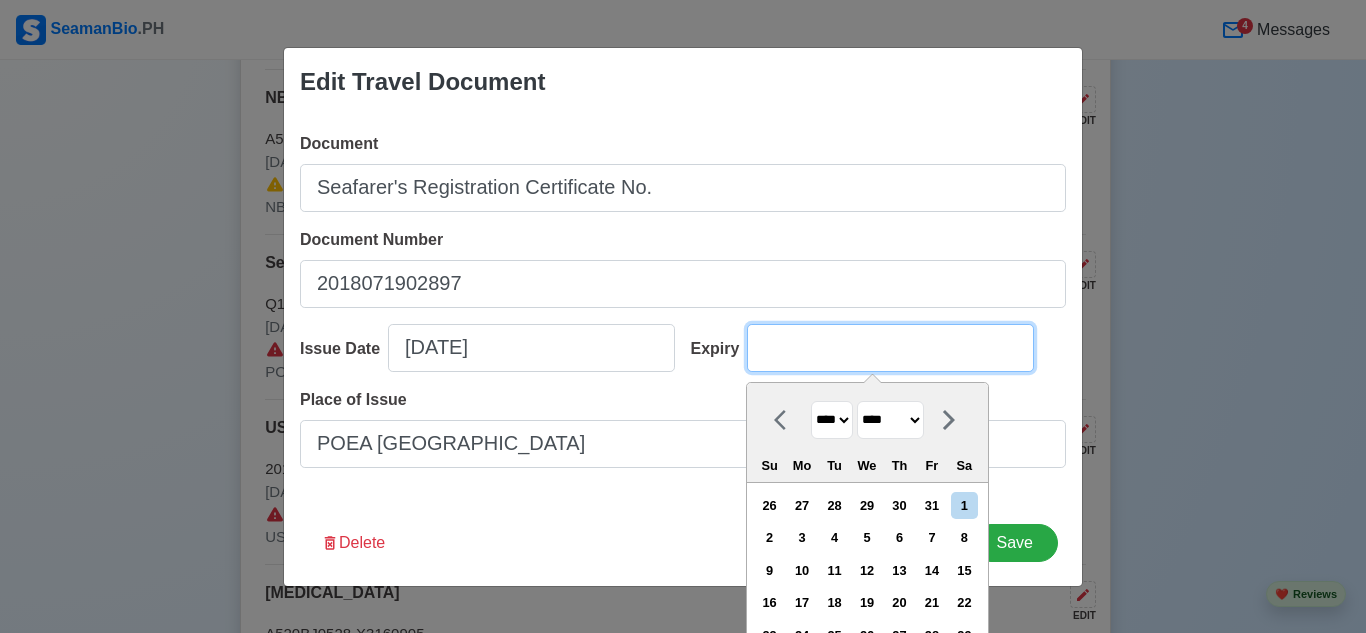 select on "****" 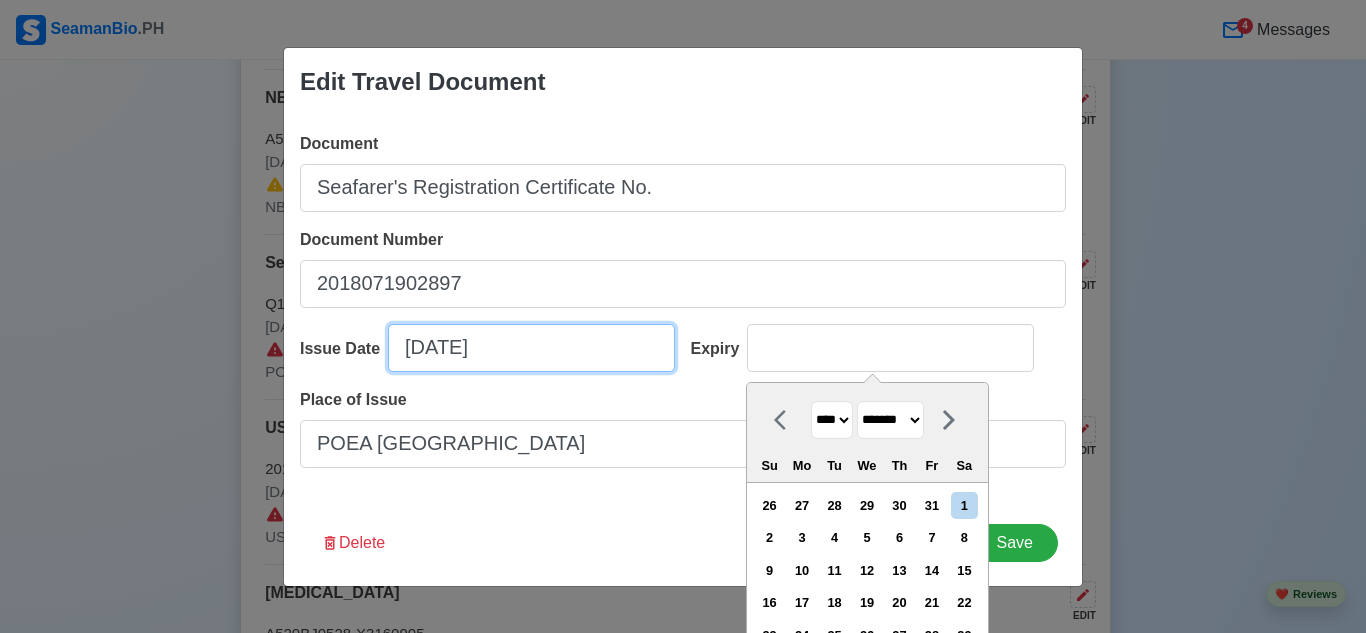 click on "[DATE]" at bounding box center [531, 348] 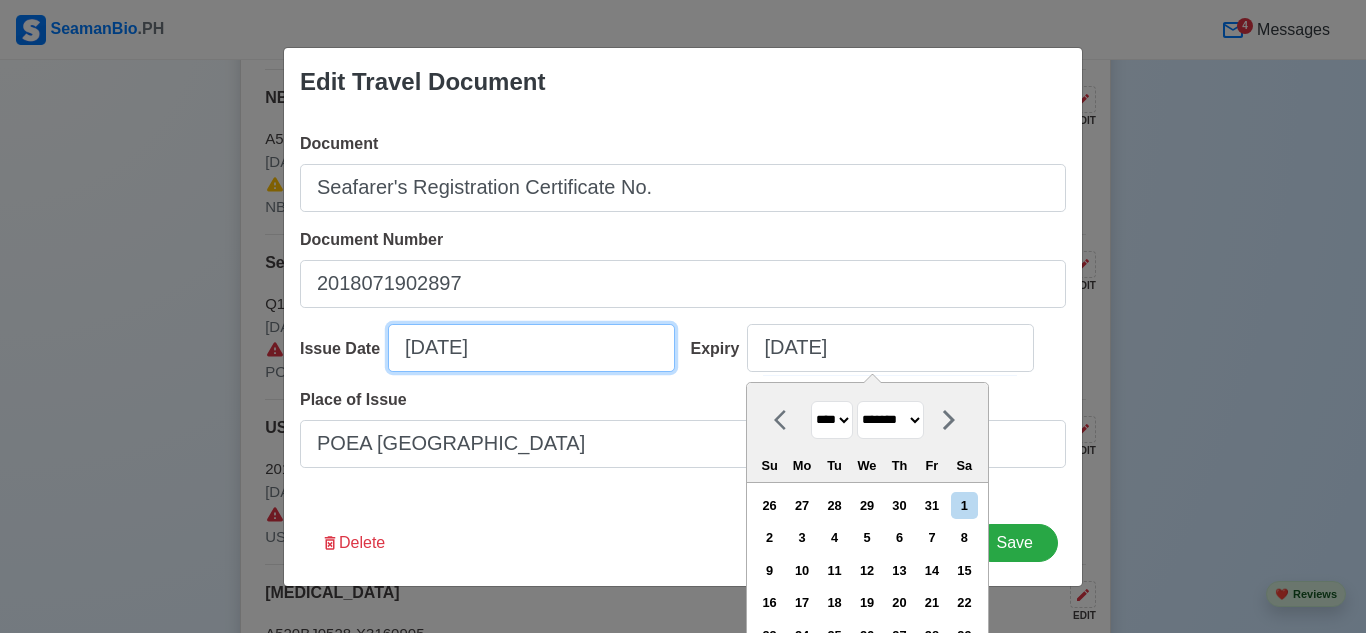 select on "****" 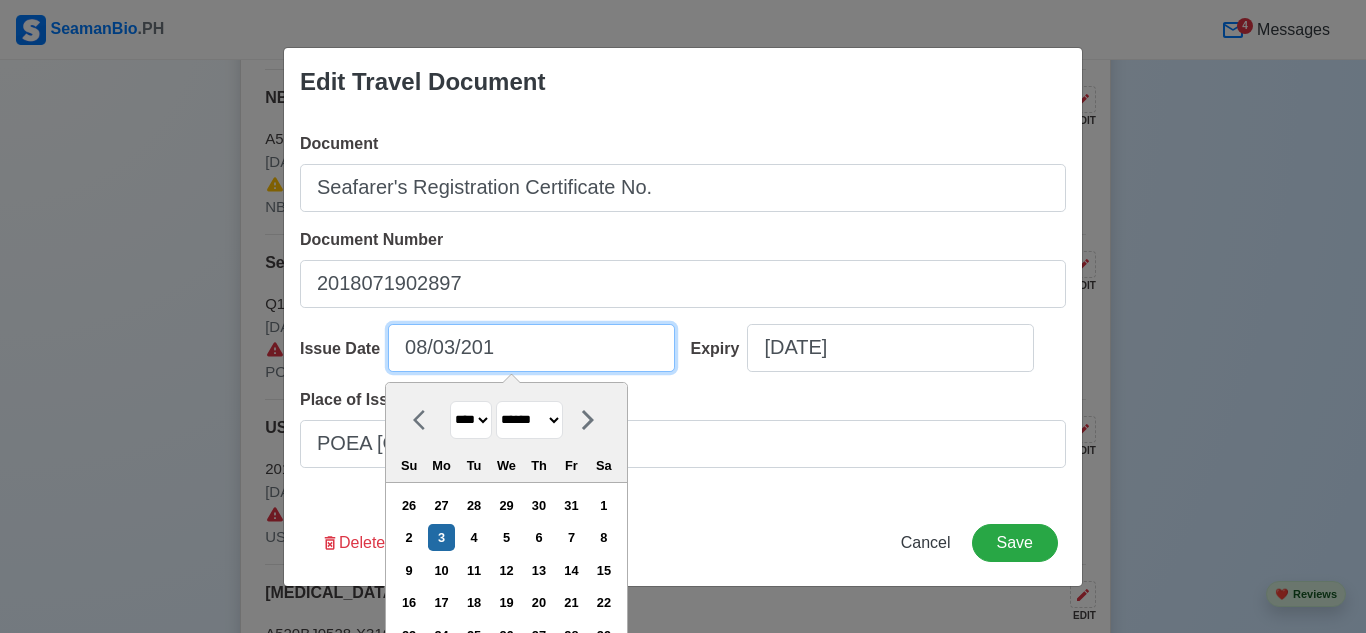 type on "[DATE]" 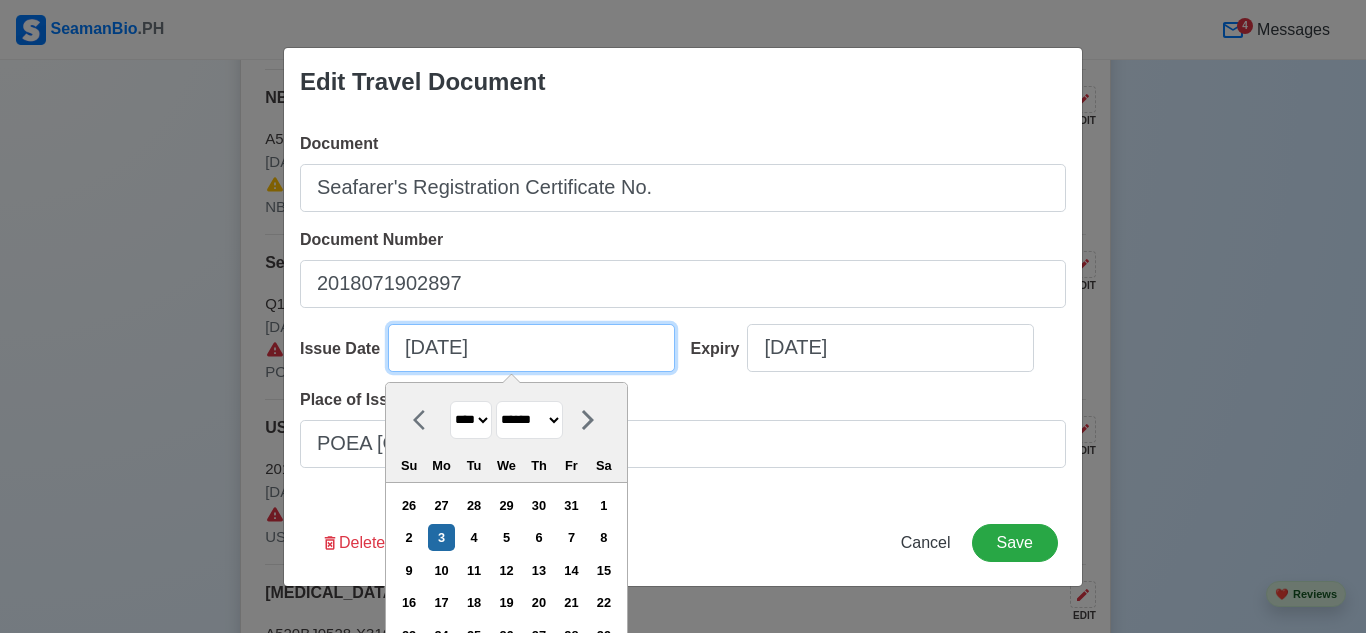 type on "08/03/2" 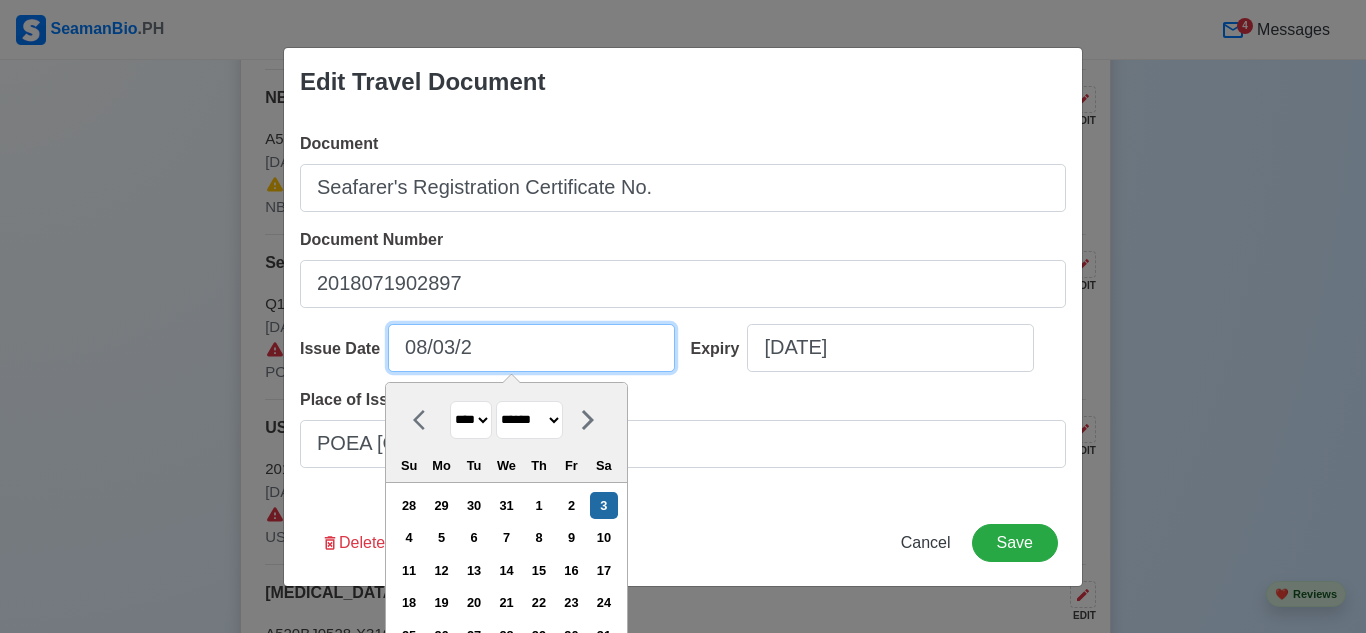 type on "08/03/" 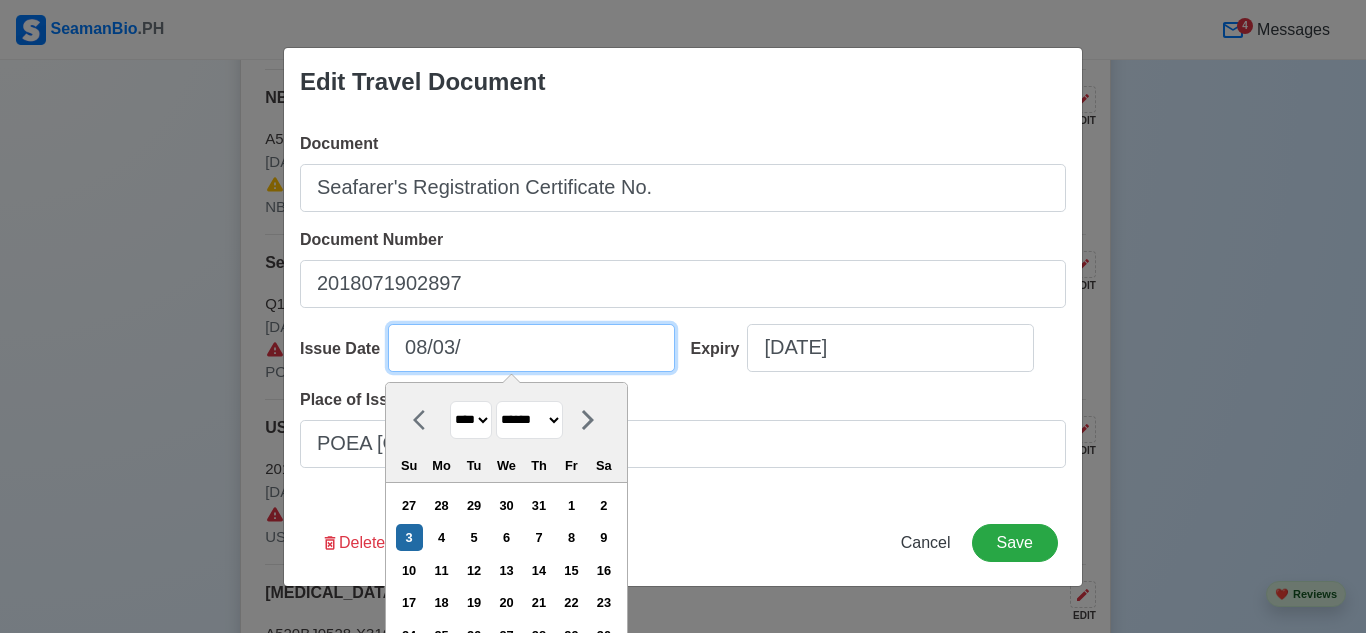 type on "08/03/2" 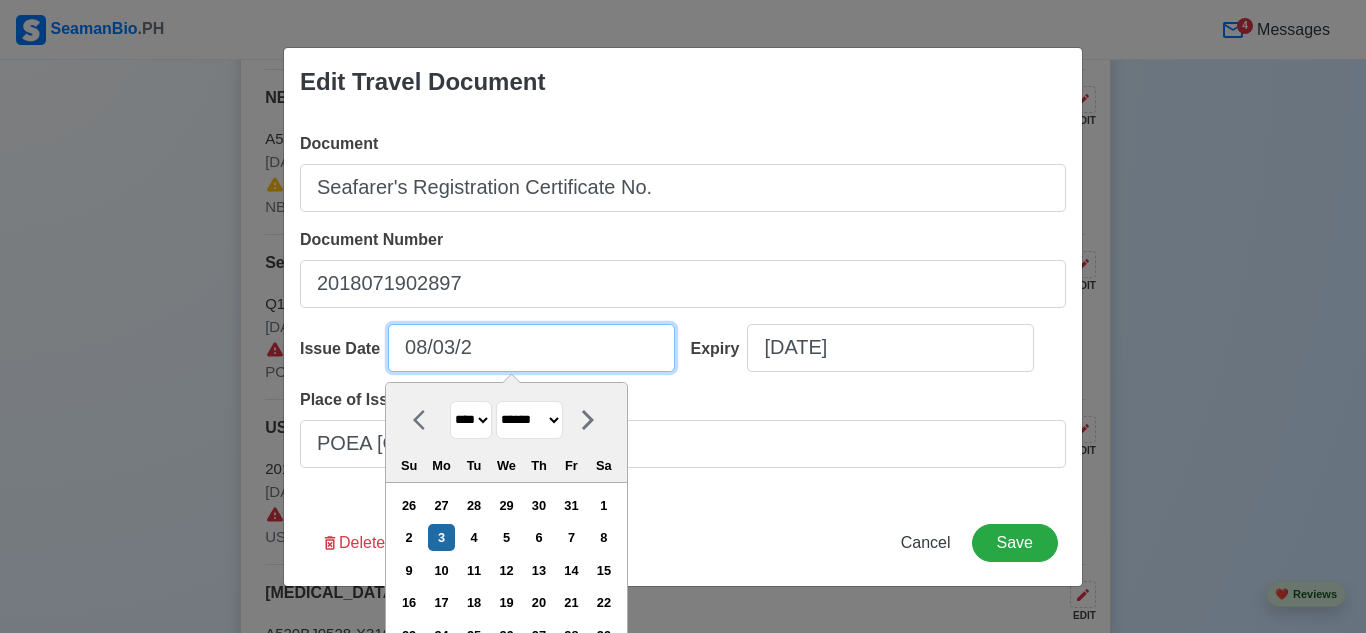 type on "[DATE]" 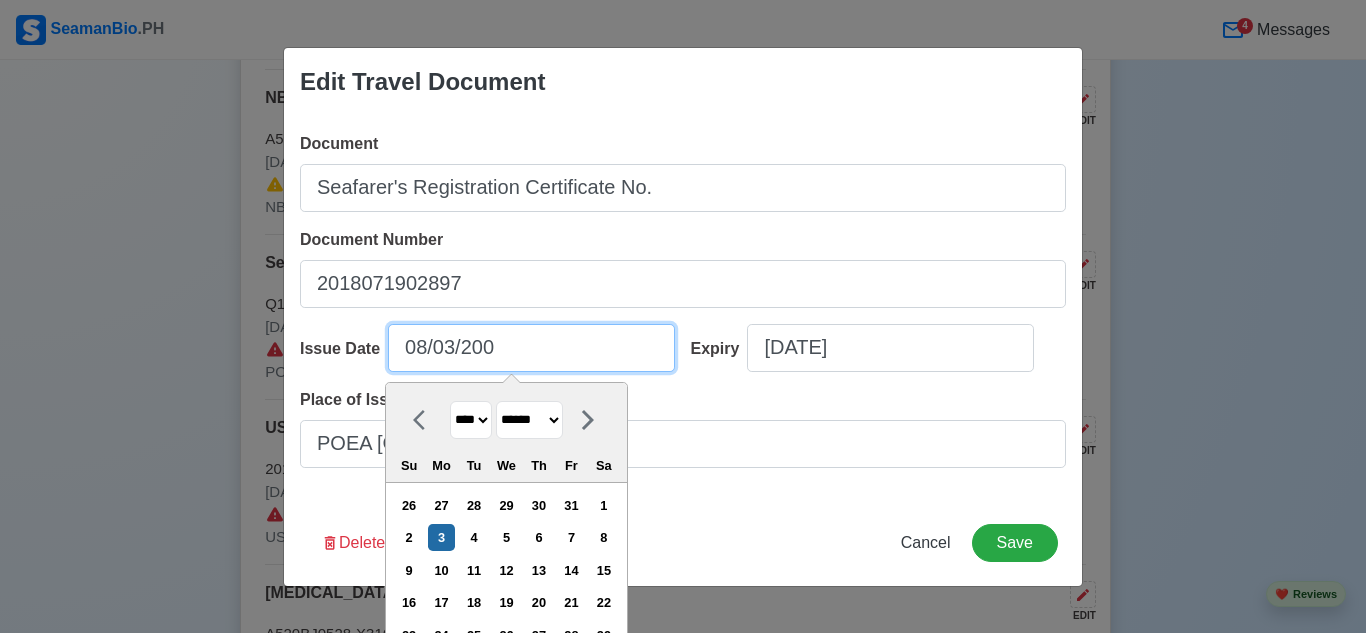 type on "[DATE]" 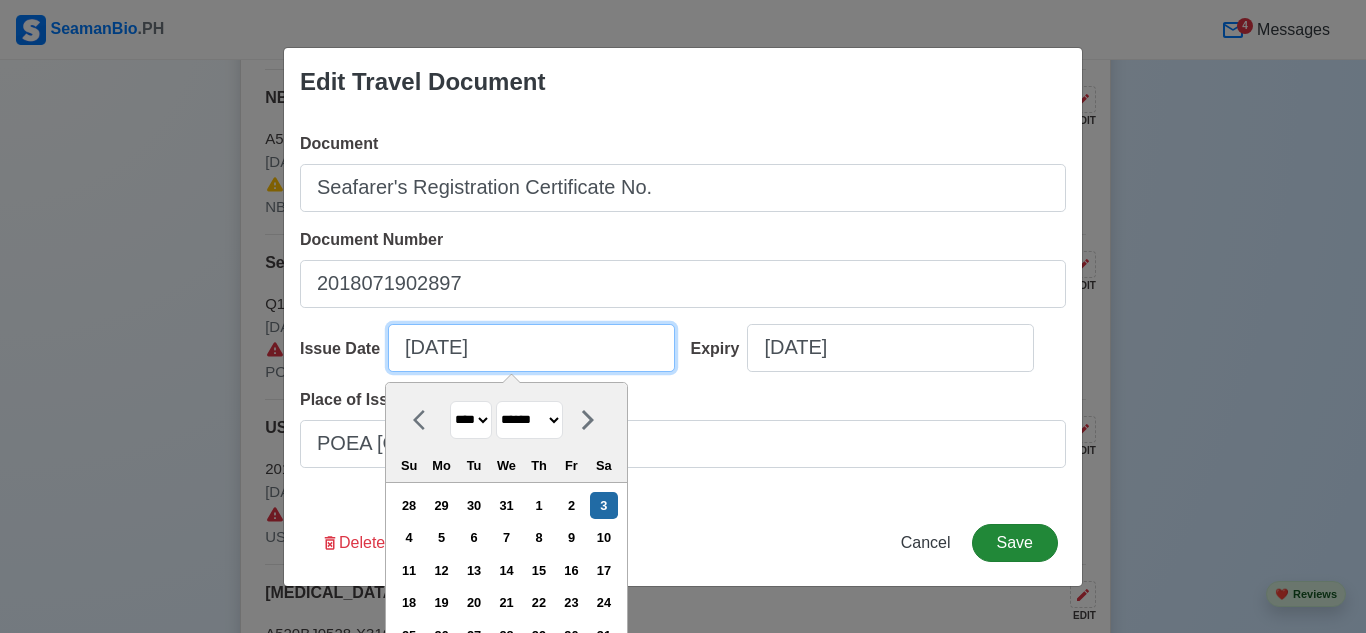 type on "[DATE]" 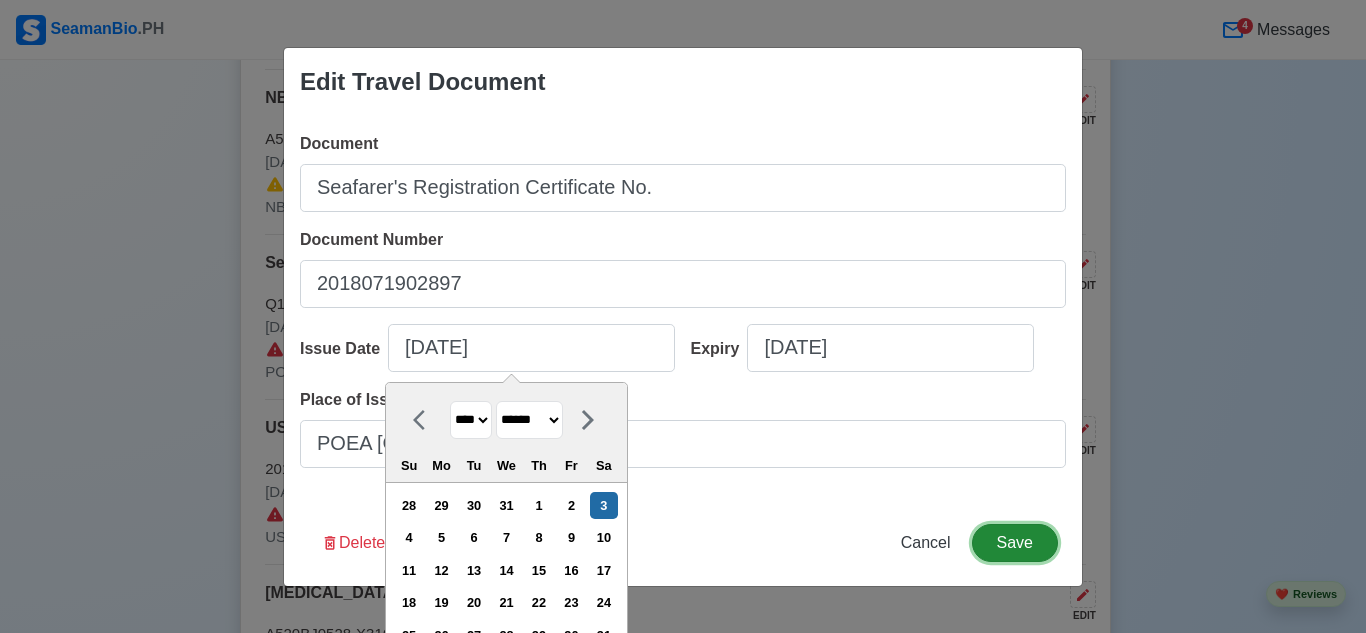 click on "Save" at bounding box center [1015, 543] 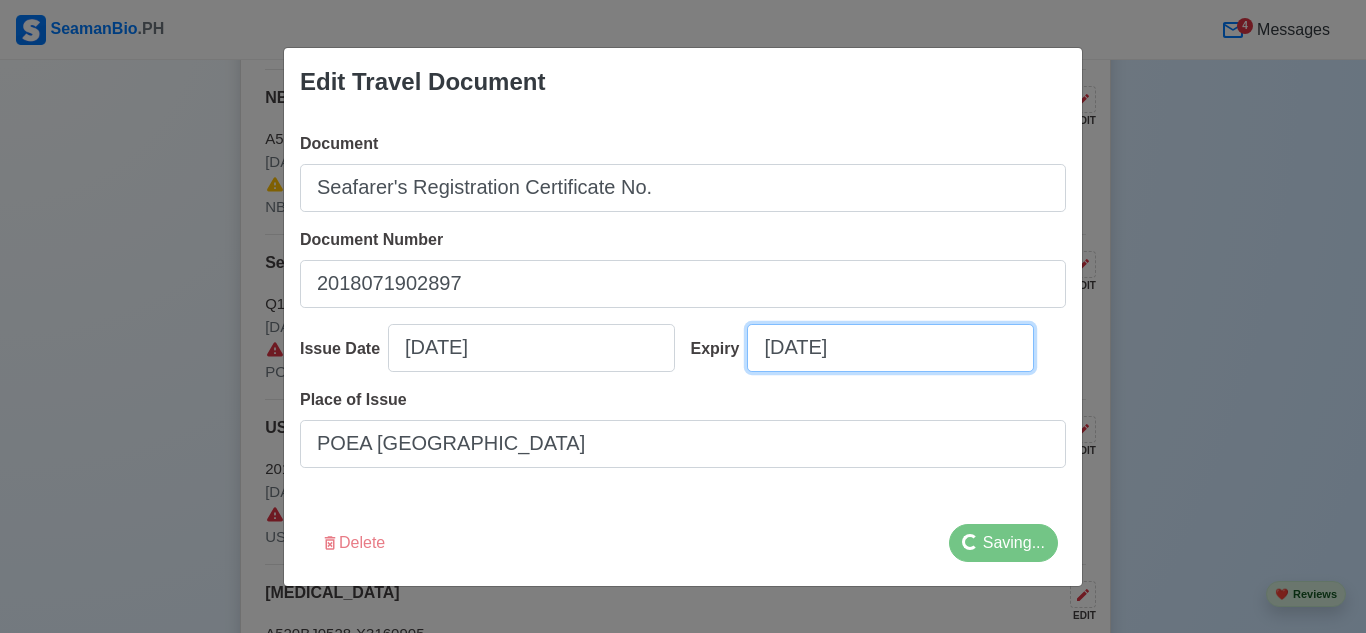 click on "[DATE]" at bounding box center [890, 348] 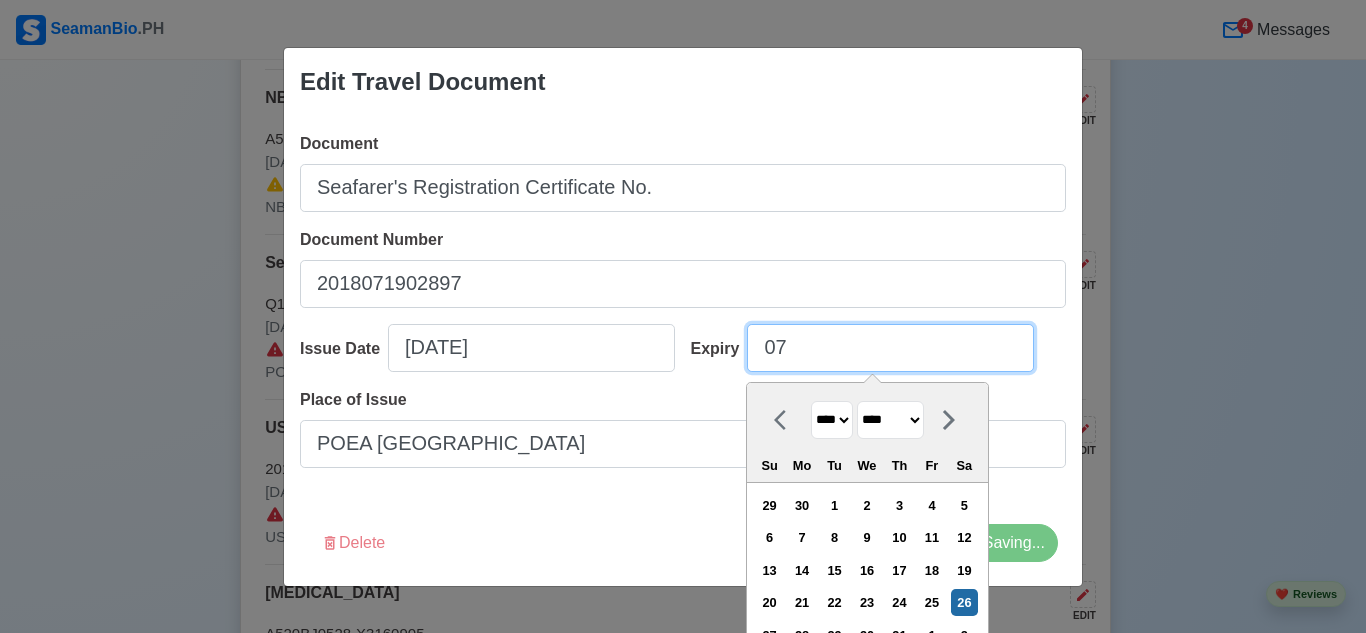 type on "0" 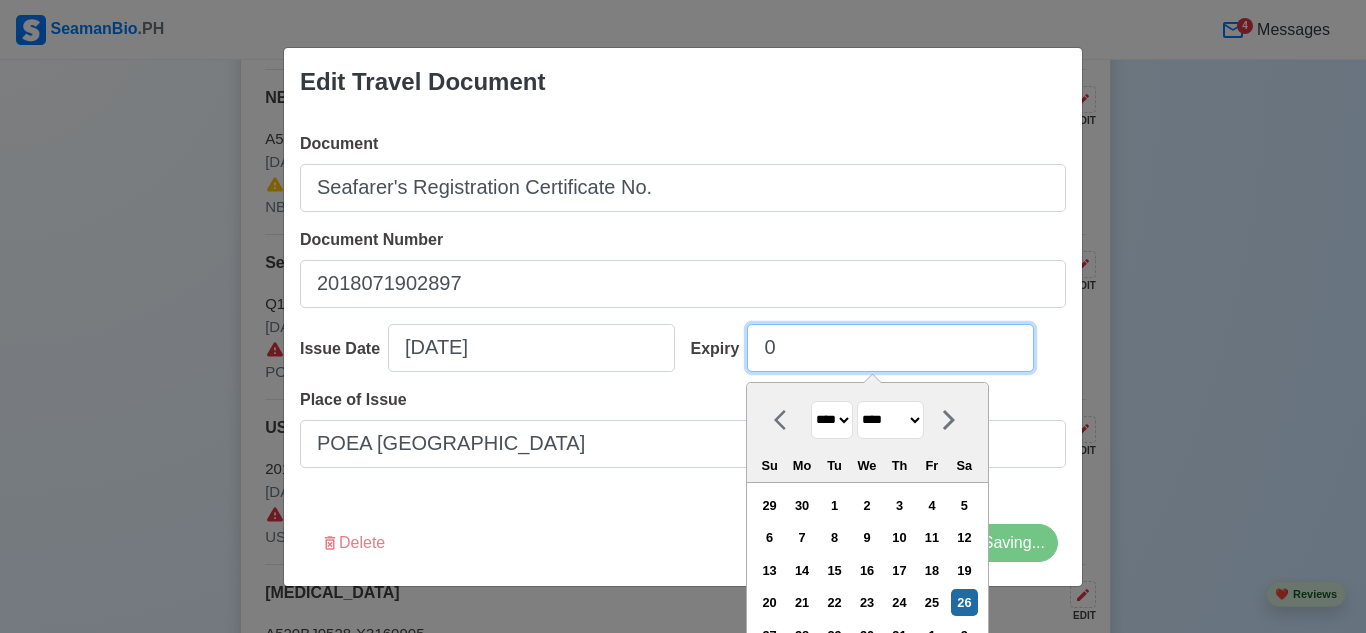 type 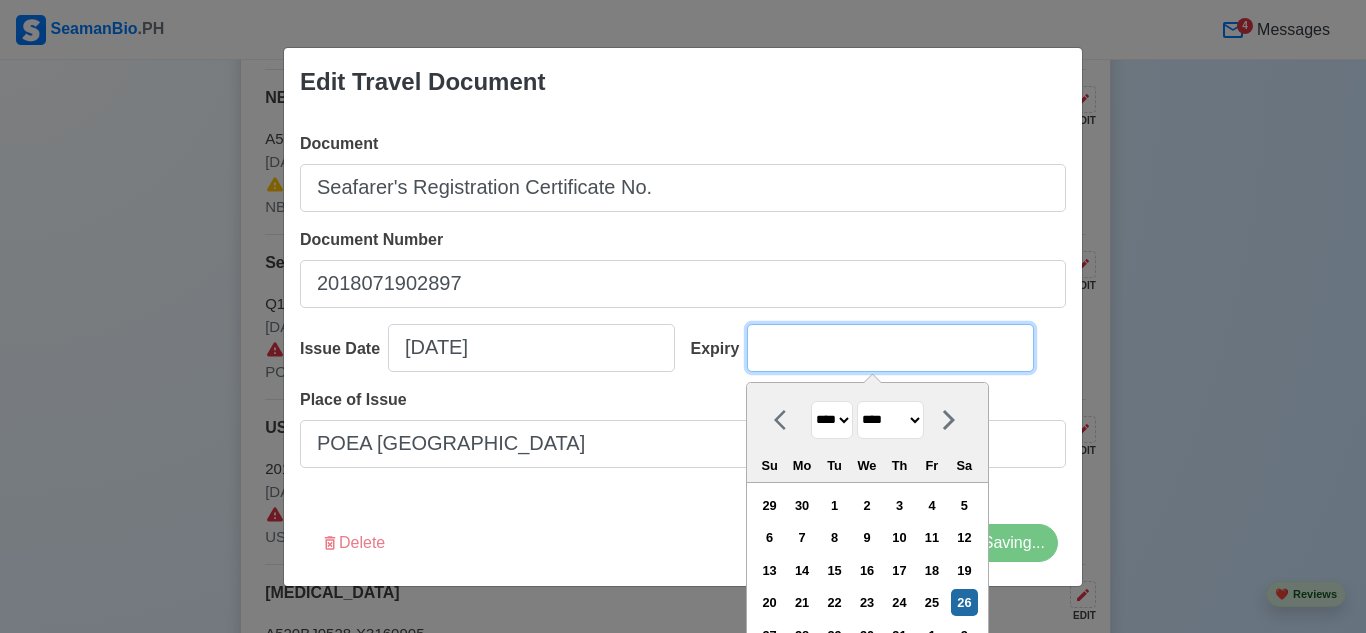 select on "****" 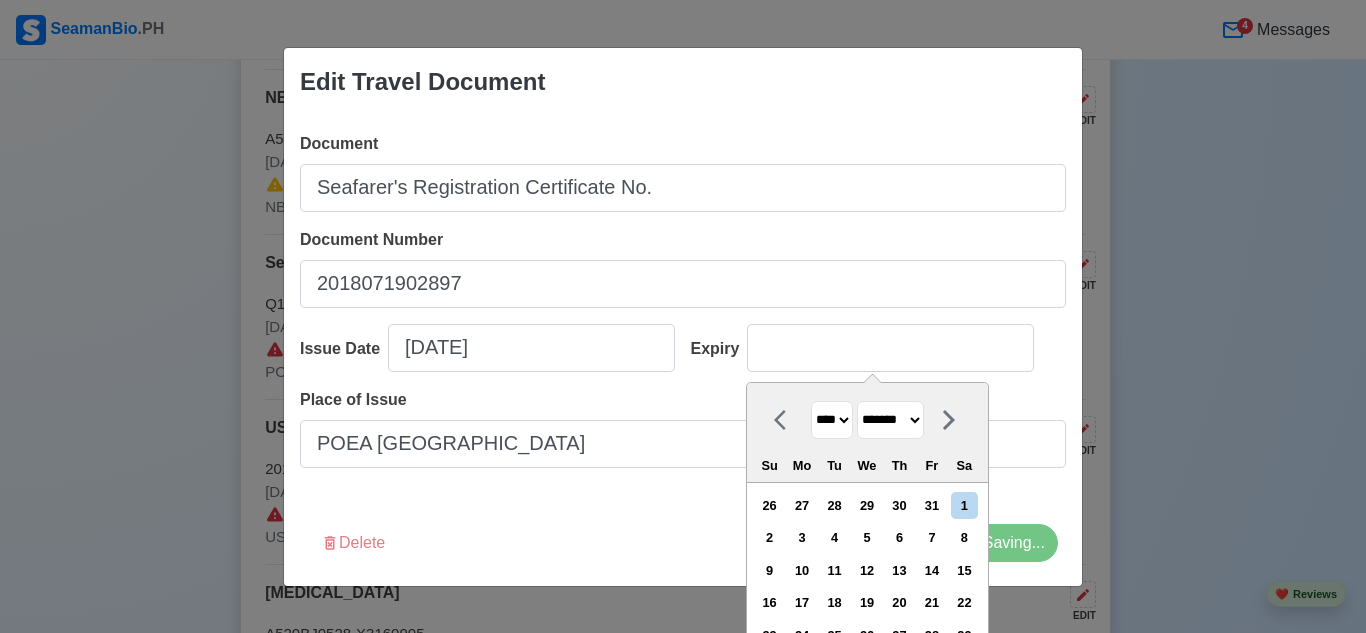 type on "[DATE]" 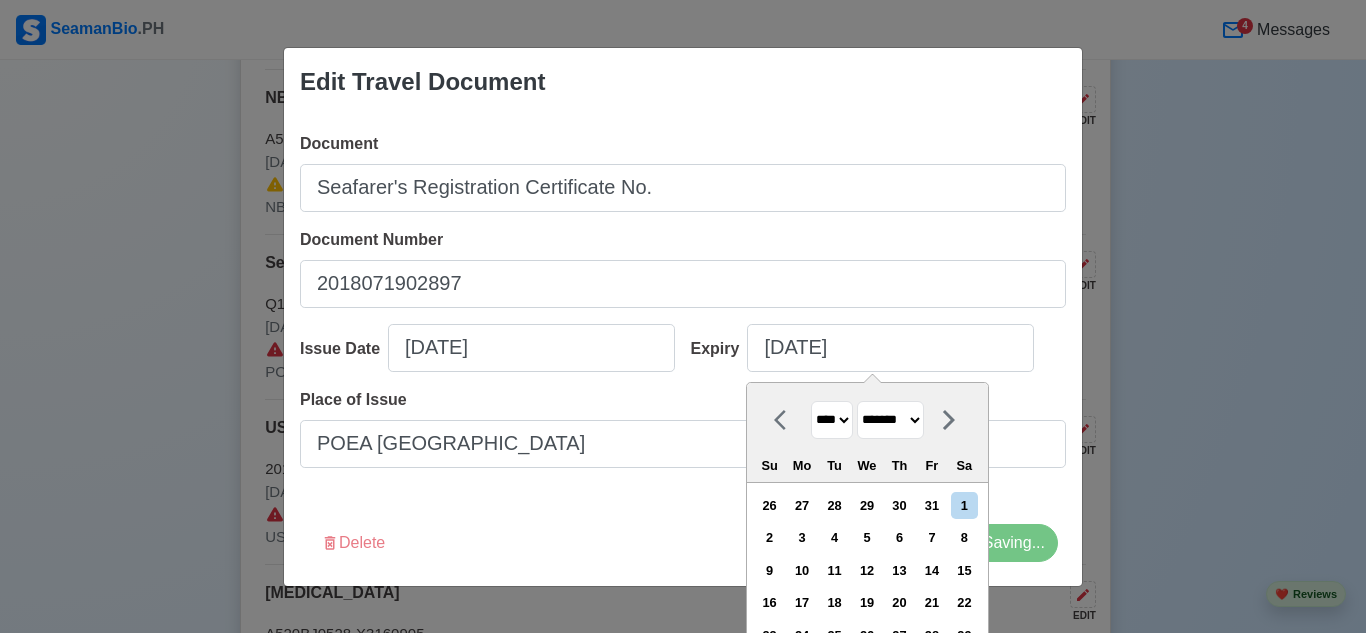 click on "Edit Travel Document Document Seafarer's Registration Certificate No. Document Number 2018071902897 Issue Date [DATE] Expiry [DATE] [DATE] **** **** **** **** **** **** **** **** **** **** **** **** **** **** **** **** **** **** **** **** **** **** **** **** **** **** **** **** **** **** **** **** **** **** **** **** **** **** **** **** **** **** **** **** **** **** **** **** **** **** **** **** **** **** **** **** **** **** **** **** **** **** **** **** **** **** **** **** **** **** **** **** **** **** **** **** **** **** **** **** **** **** **** **** **** **** **** **** **** **** **** **** **** **** **** **** **** **** **** **** **** **** **** **** **** **** **** **** **** **** **** **** **** **** **** **** **** **** **** **** **** ******* ******** ***** ***** *** **** **** ****** ********* ******* ******** ******** Su Mo Tu We Th Fr Sa 26 27 28 29 30 31 1 2 3 4 5 6 7 8 9 10 11 12 13 14 15 16 17 18 19 20 21 22 23 24 25 26 27 28 29 30 31 1 2 3 4 5 6 7 8 9 10 11 12 Place of Issue POEA [GEOGRAPHIC_DATA]" at bounding box center (683, 317) 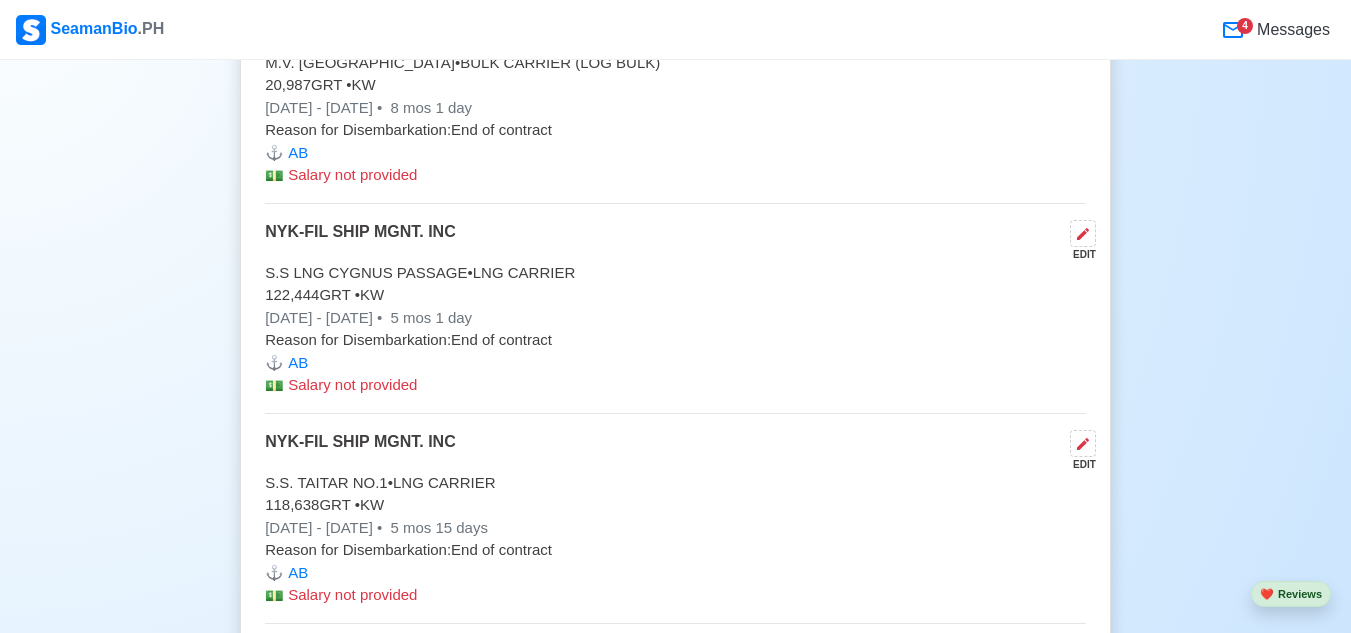 scroll, scrollTop: 8100, scrollLeft: 0, axis: vertical 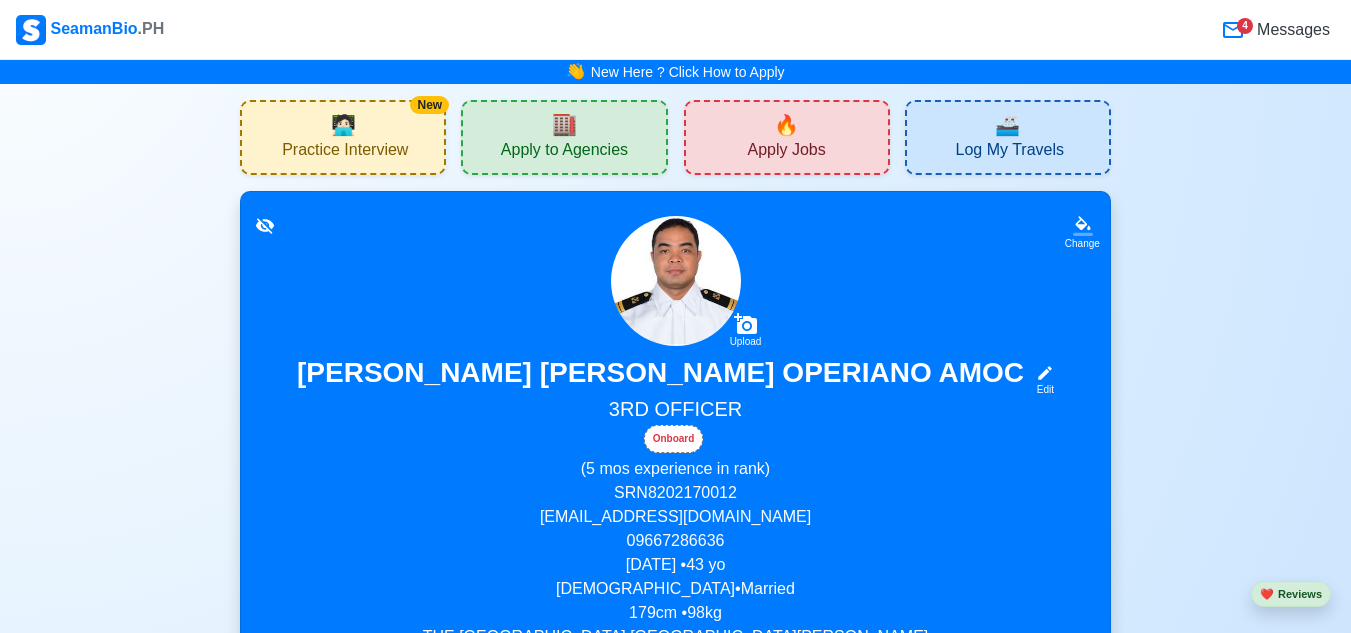 click on "🔥 Apply Jobs" at bounding box center (787, 137) 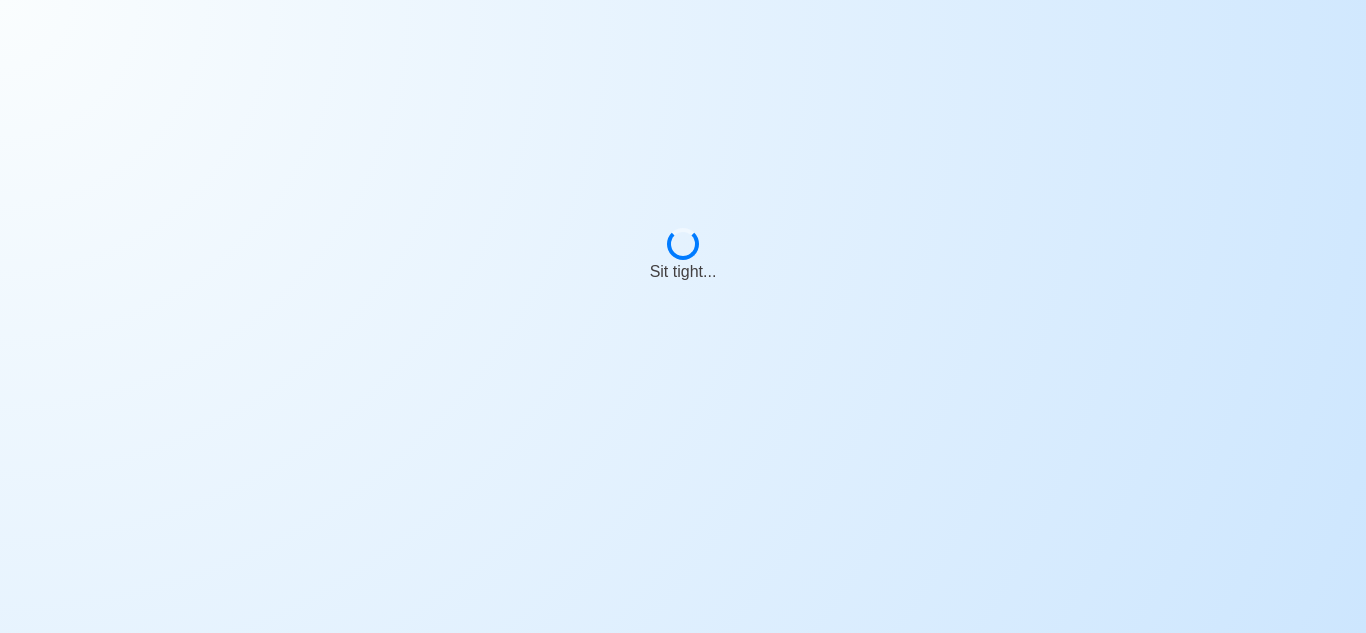 click on "Sit tight..." at bounding box center [683, 247] 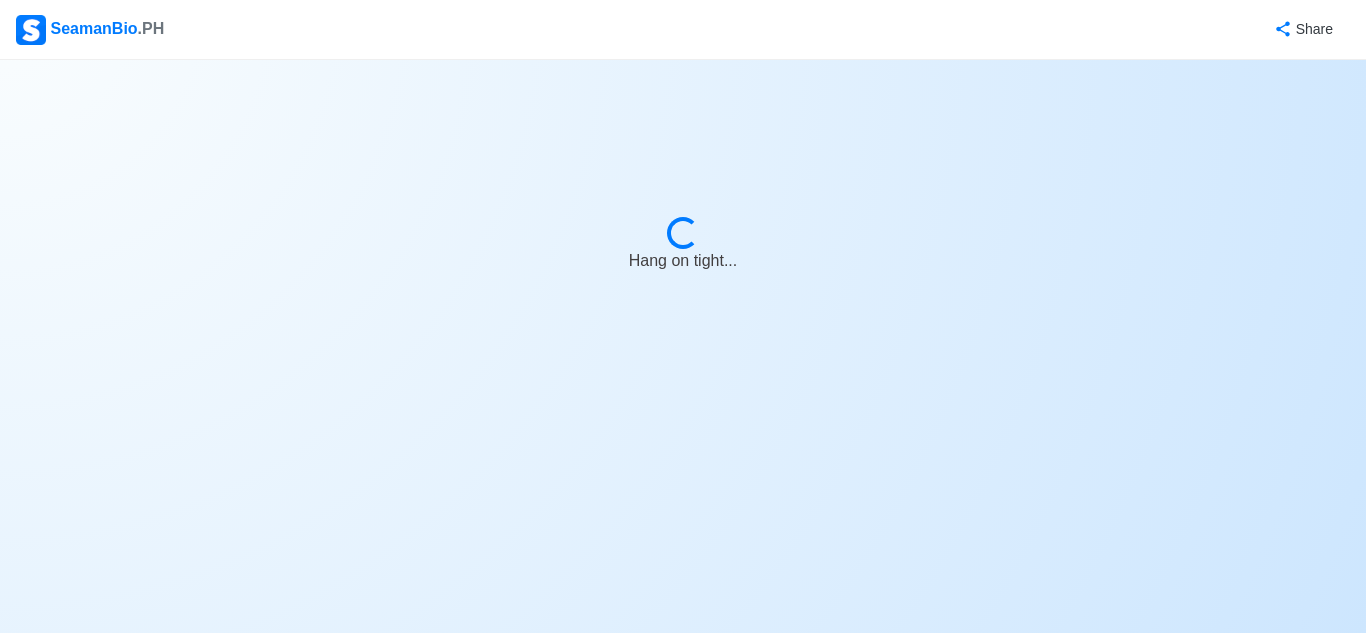 select on "3rd Officer" 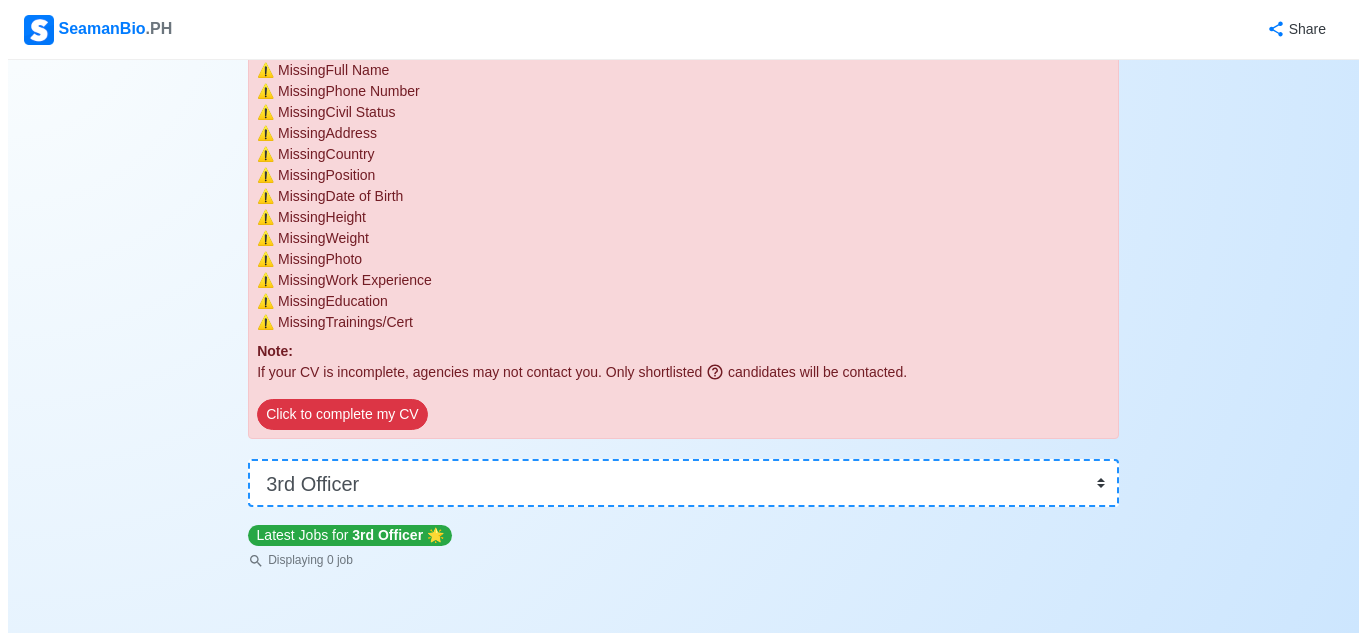 scroll, scrollTop: 0, scrollLeft: 0, axis: both 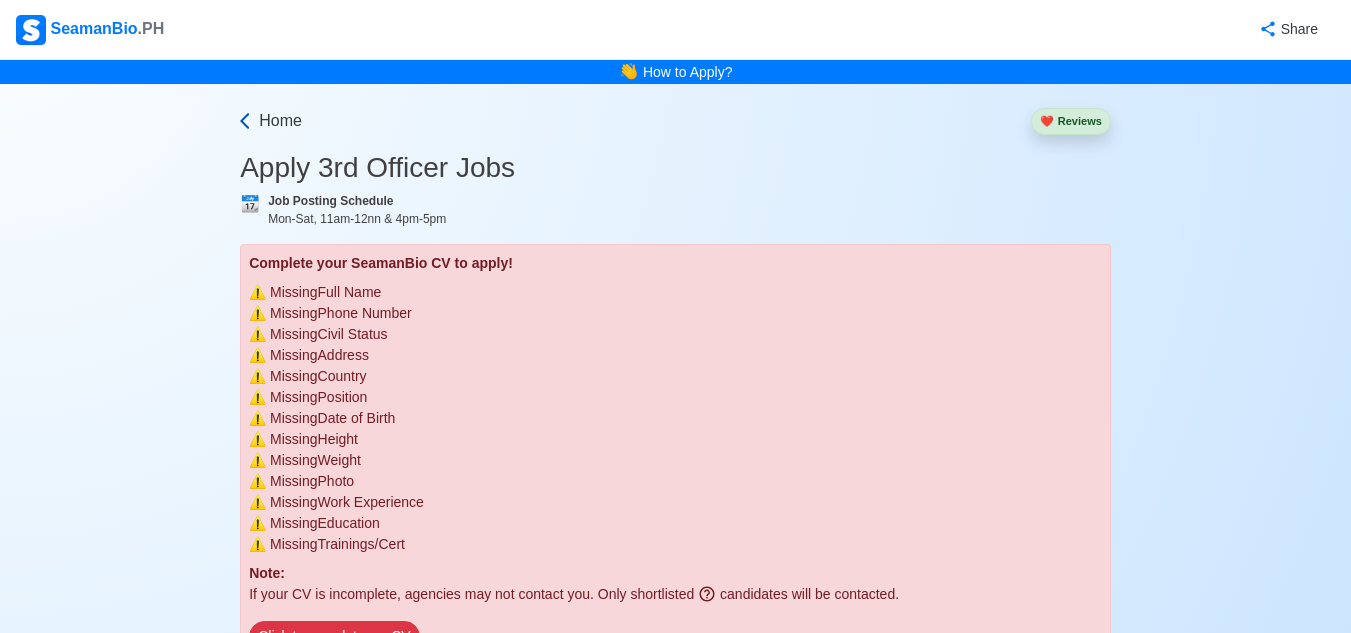 click on "Home" at bounding box center (280, 121) 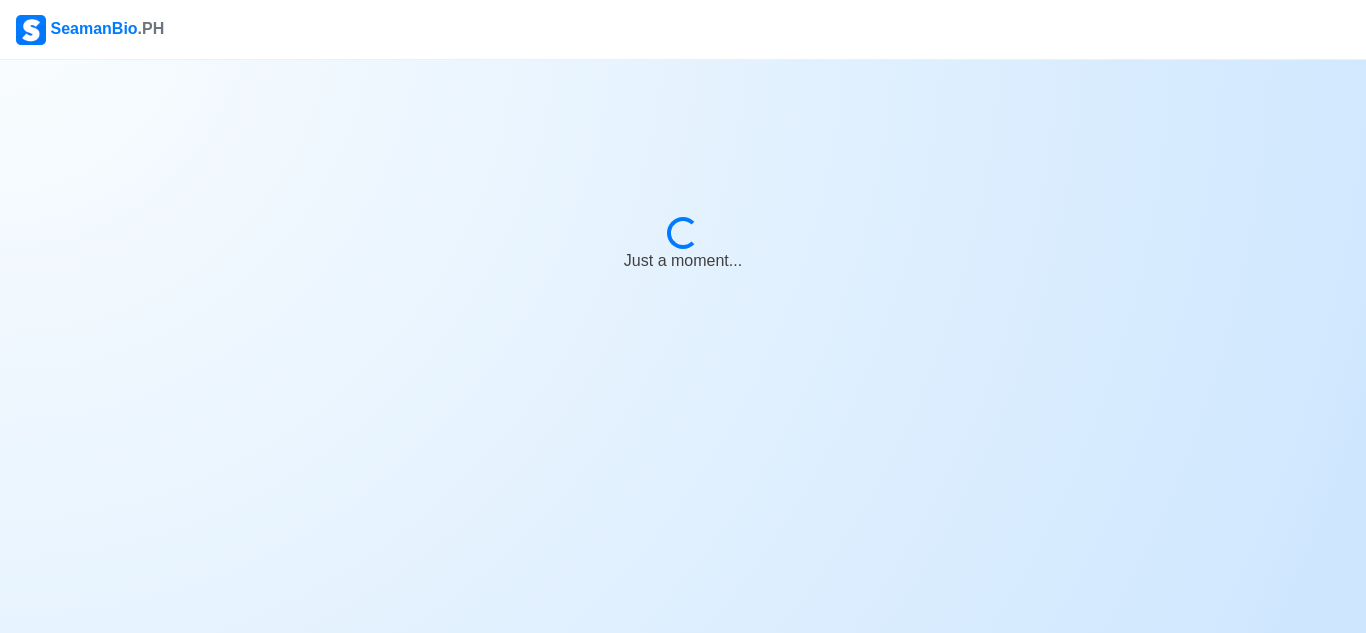 click on "SeamanBio .PH Loading... Just a moment..." at bounding box center (683, 316) 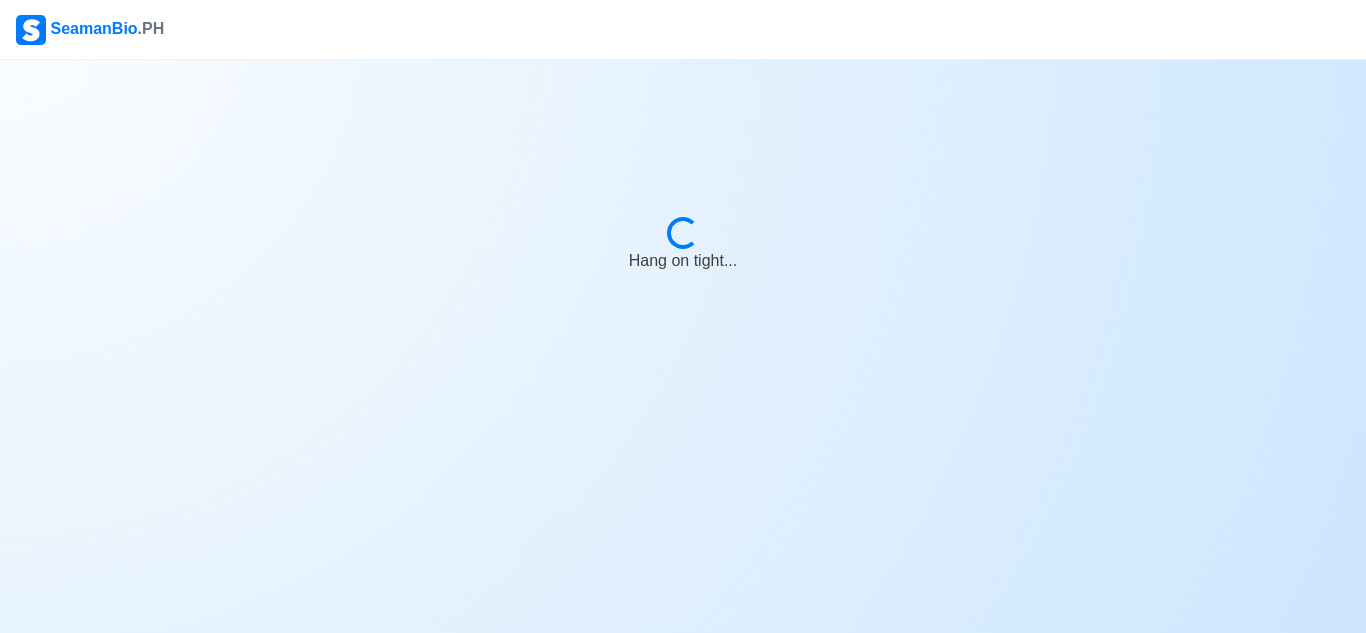 click on "SeamanBio .PH Loading... Hang on tight..." at bounding box center (683, 316) 